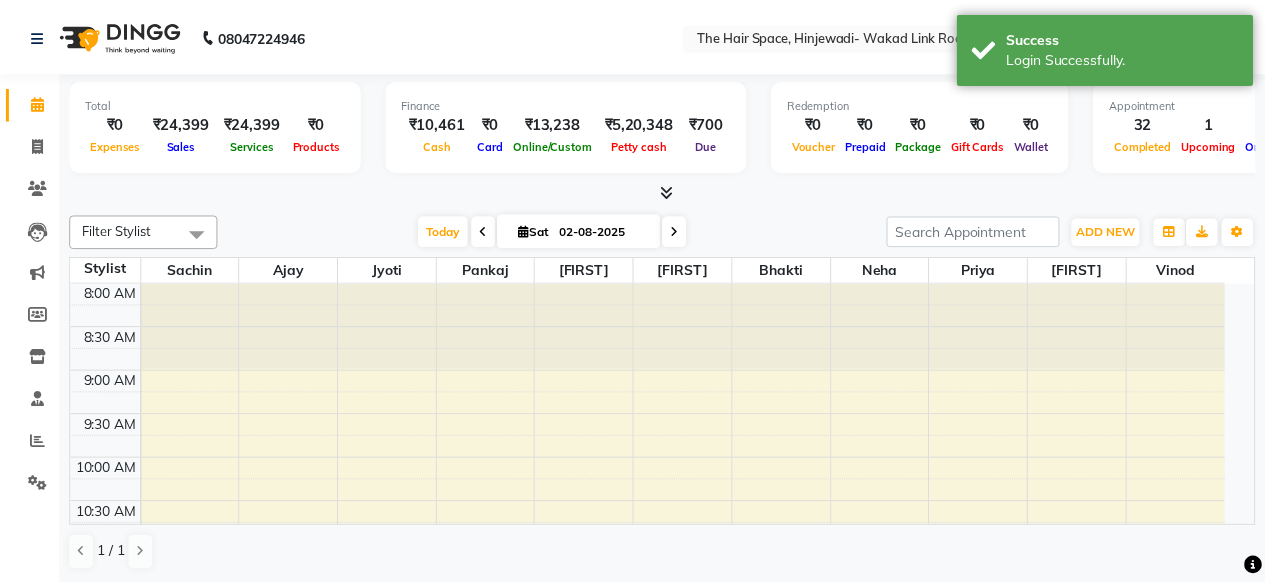 scroll, scrollTop: 0, scrollLeft: 0, axis: both 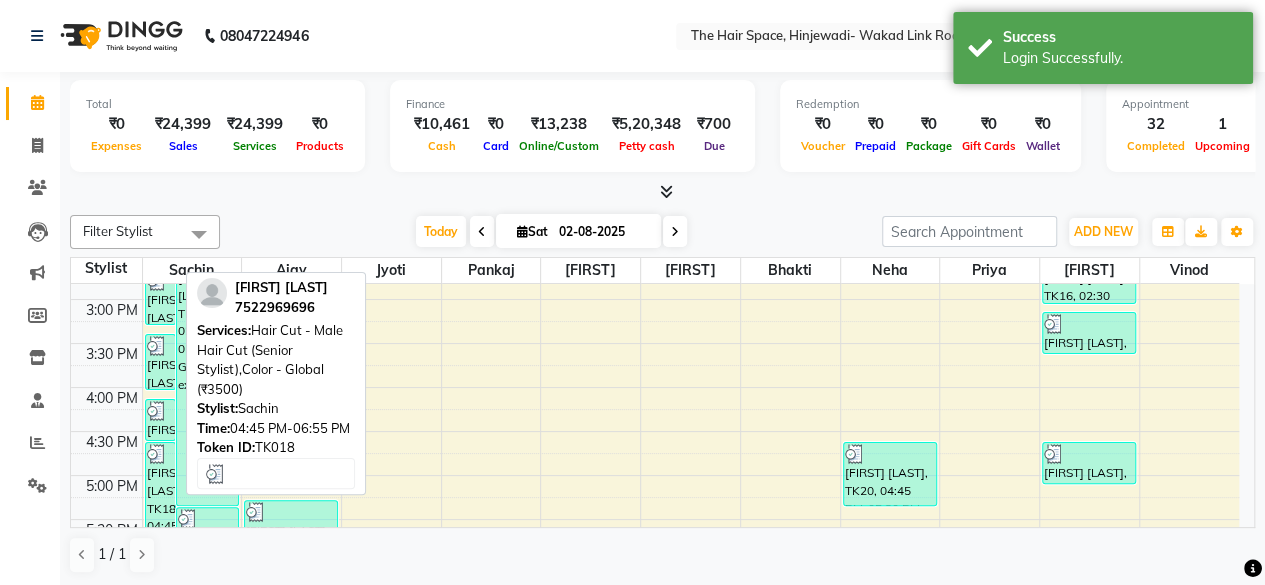 click at bounding box center (157, 454) 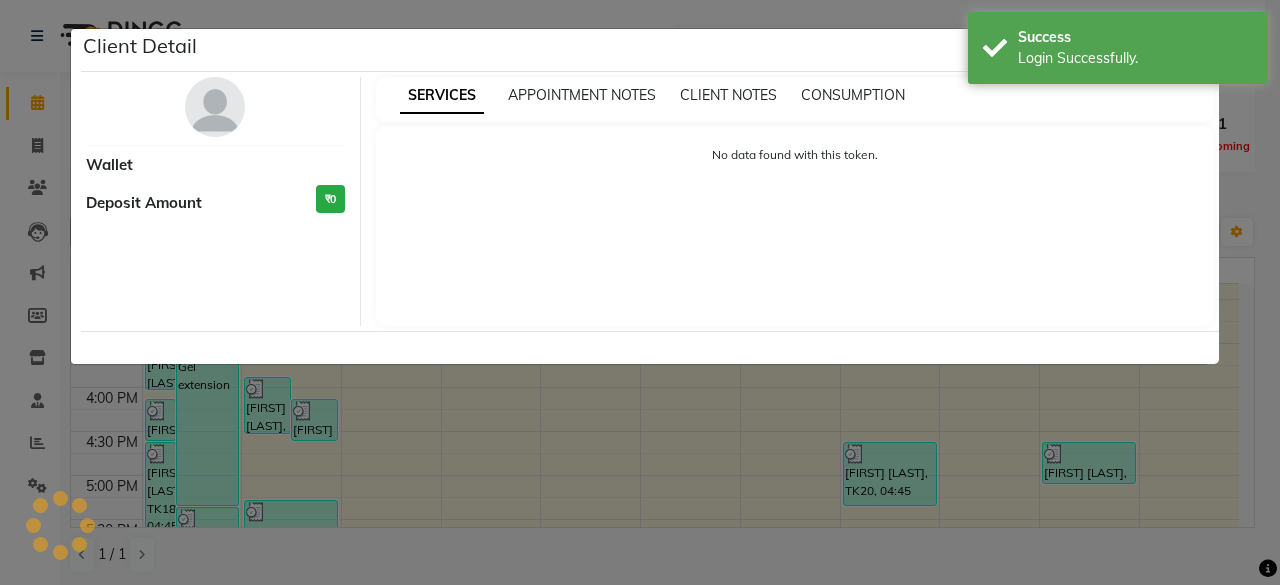 select on "3" 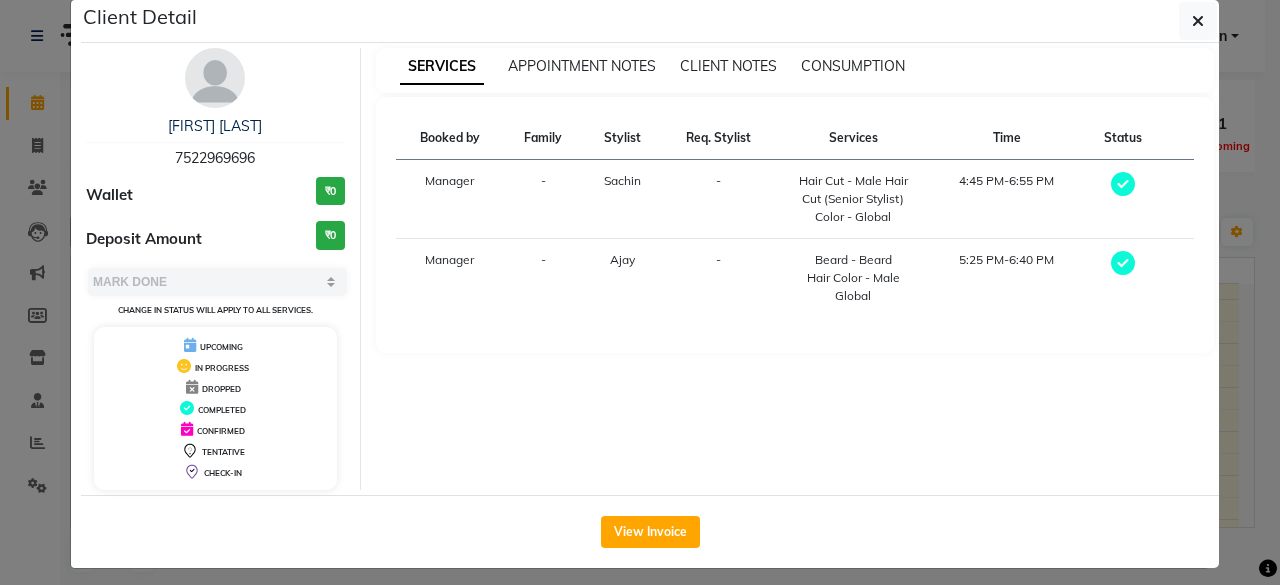 scroll, scrollTop: 37, scrollLeft: 0, axis: vertical 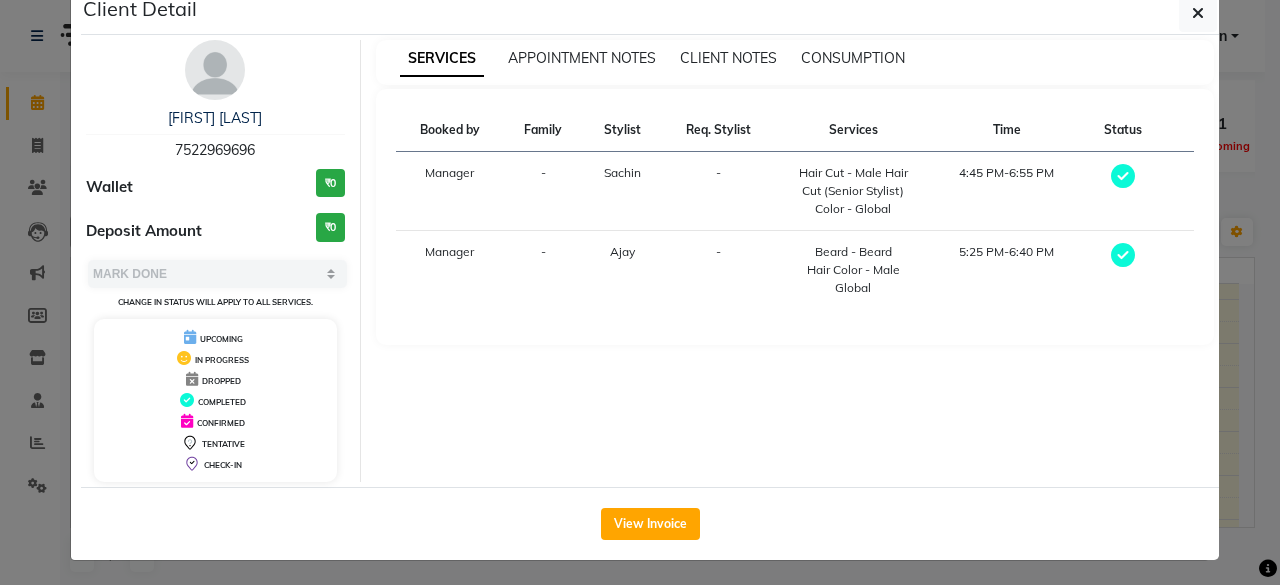 click at bounding box center [215, 70] 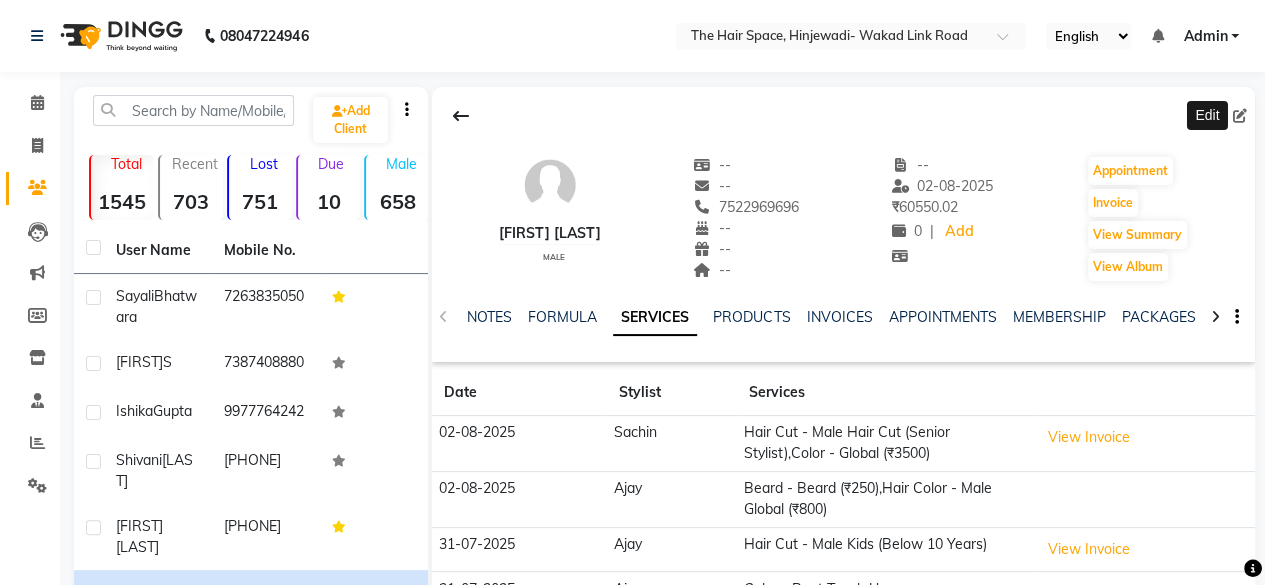 click 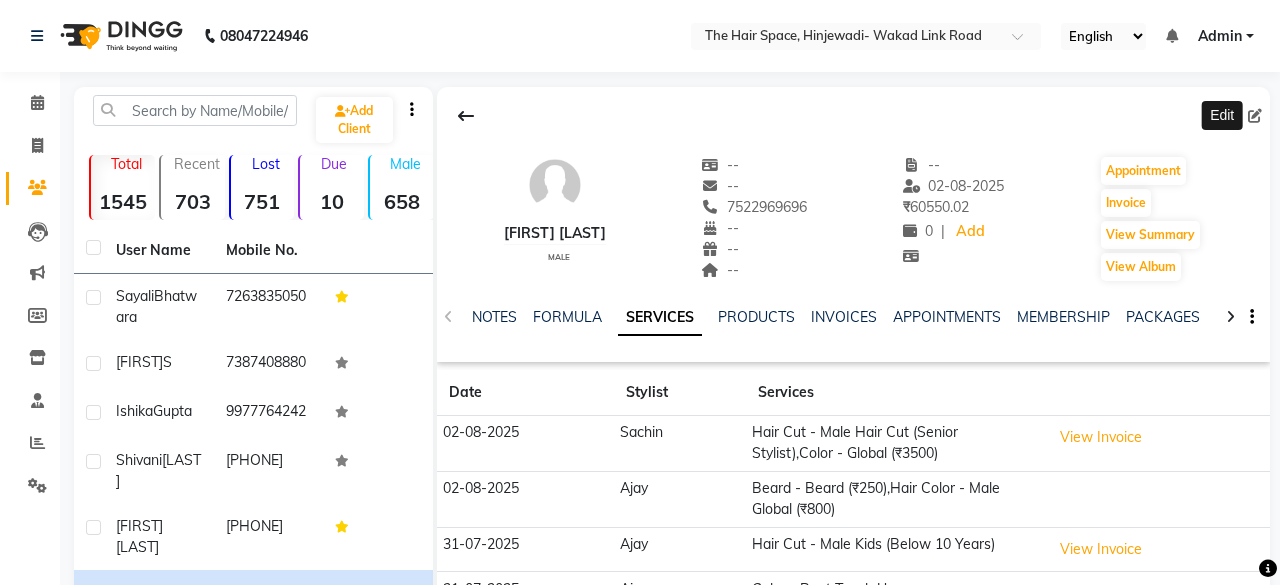 select on "male" 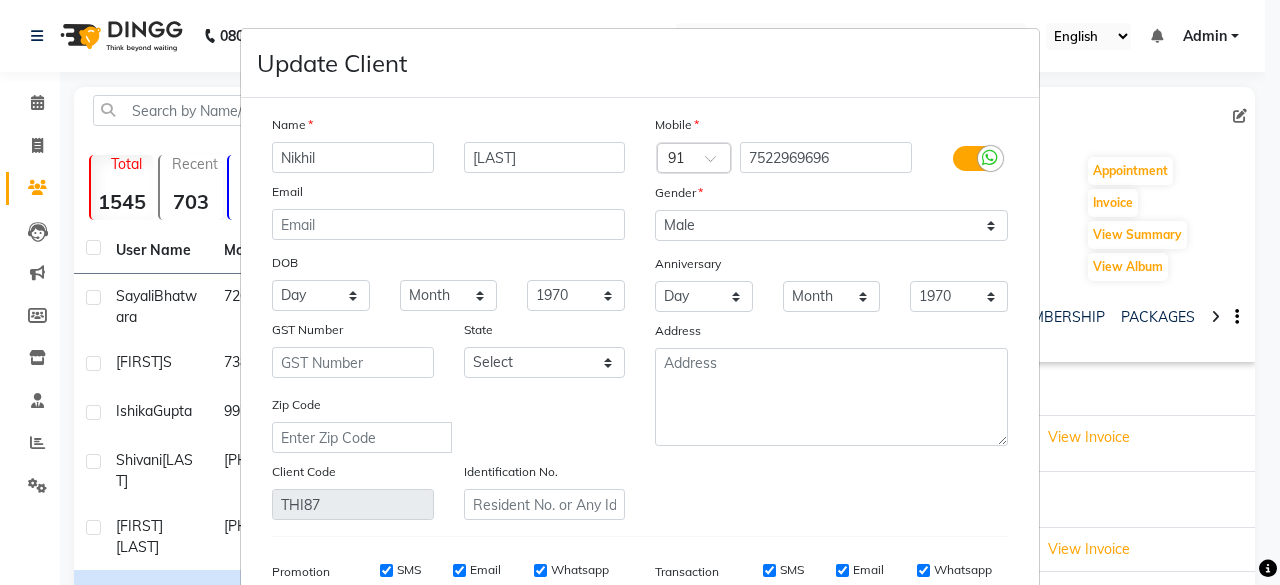 click on "Update Client Name [FIRST] [LAST] Email DOB Day 01 02 03 04 05 06 07 08 09 10 11 12 13 14 15 16 17 18 19 20 21 22 23 24 25 26 27 28 29 30 31 Month January February March April May June July August September October November December 1940 1941 1942 1943 1944 1945 1946 1947 1948 1949 1950 1951 1952 1953 1954 1955 1956 1957 1958 1959 1960 1961 1962 1963 1964 1965 1966 1967 1968 1969 1970 1971 1972 1973 1974 1975 1976 1977 1978 1979 1980 1981 1982 1983 1984 1985 1986 1987 1988 1989 1990 1991 1992 1993 1994 1995 1996 1997 1998 1999 2000 2001 2002 2003 2004 2005 2006 2007 2008 2009 2010 2011 2012 2013 2014 2015 2016 2017 2018 2019 2020 2021 2022 2023 2024 GST Number State Select Andaman and Nicobar Islands Andhra Pradesh Arunachal Pradesh Assam Bihar Chandigarh Chhattisgarh Dadra and Nagar Haveli Daman and Diu Delhi Goa Gujarat Haryana Himachal Pradesh Jammu and Kashmir Jharkhand Karnataka Kerala Lakshadweep Madhya Pradesh Maharashtra Manipur Meghalaya Mizoram Nagaland Odisha Pondicherry Punjab Rajasthan Sikkim THI87" at bounding box center [640, 292] 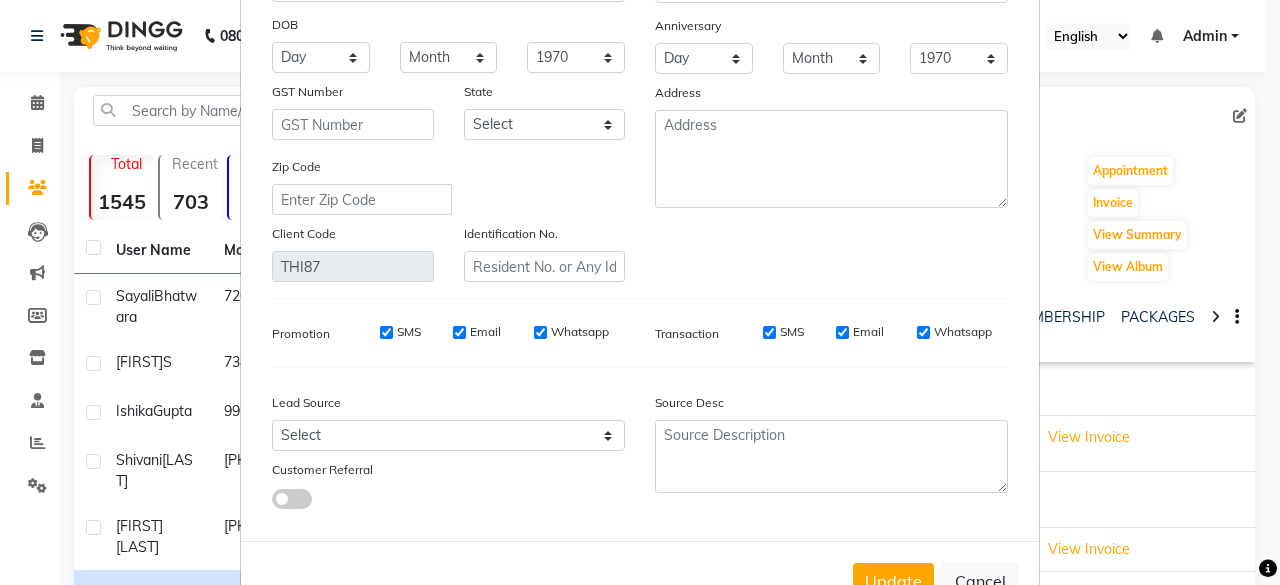 scroll, scrollTop: 299, scrollLeft: 0, axis: vertical 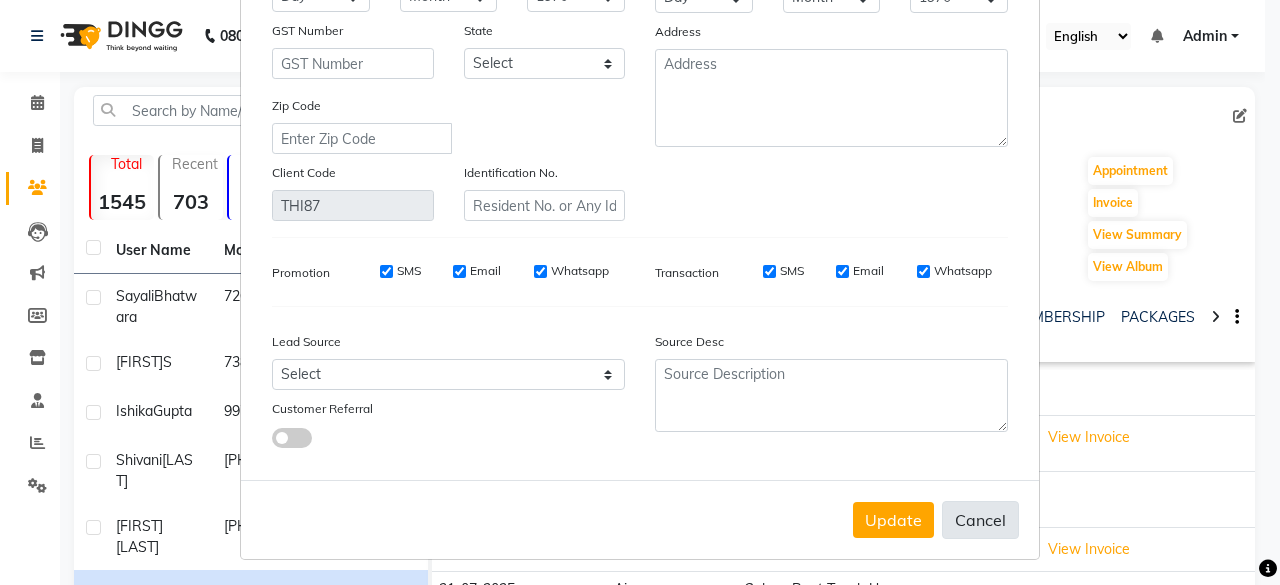 drag, startPoint x: 967, startPoint y: 515, endPoint x: 930, endPoint y: 514, distance: 37.01351 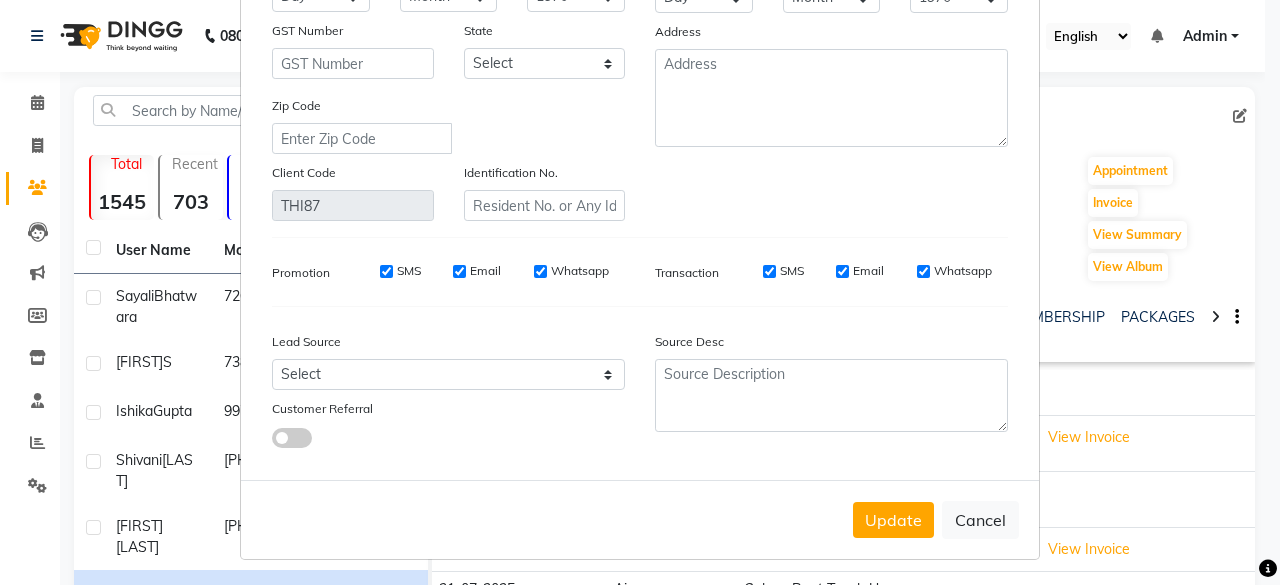 click on "Cancel" at bounding box center [980, 520] 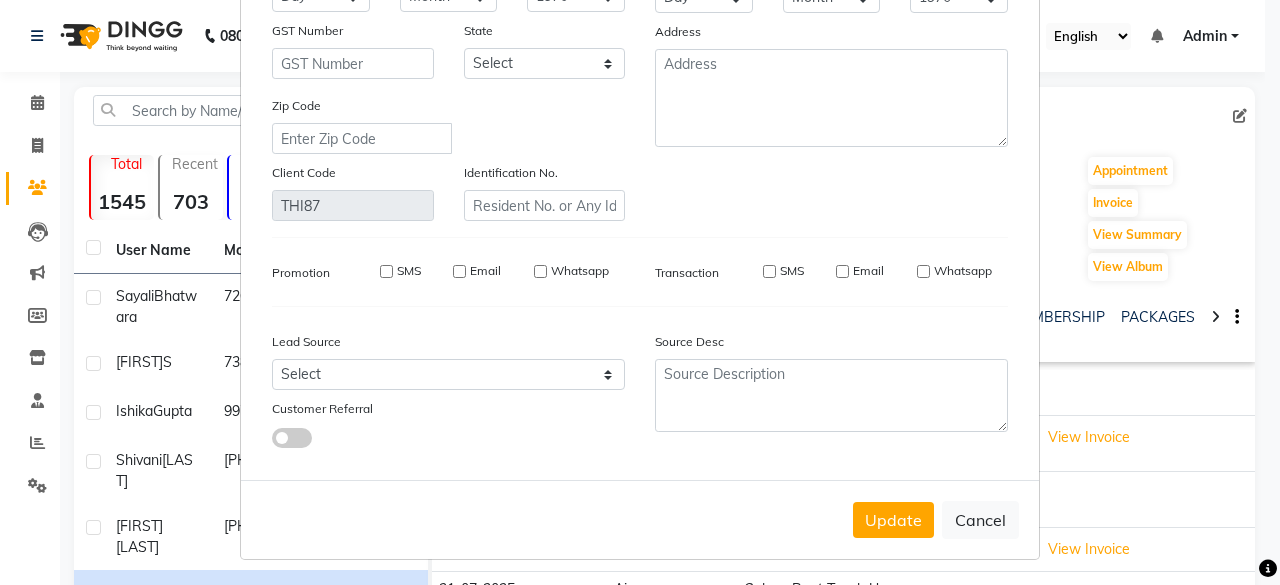 type 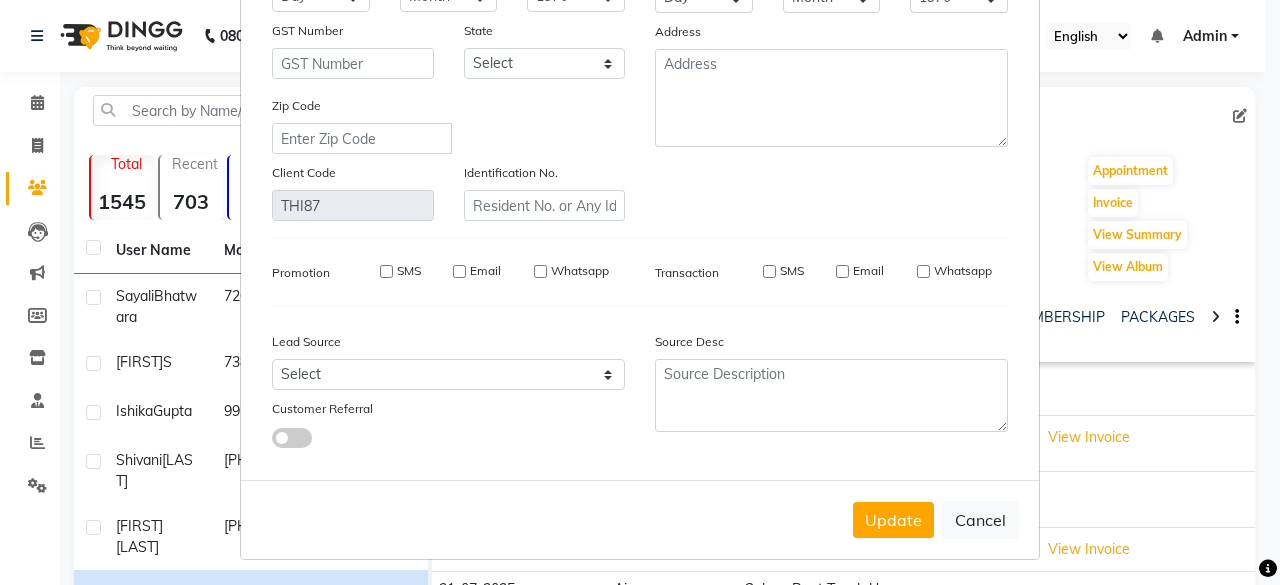 select 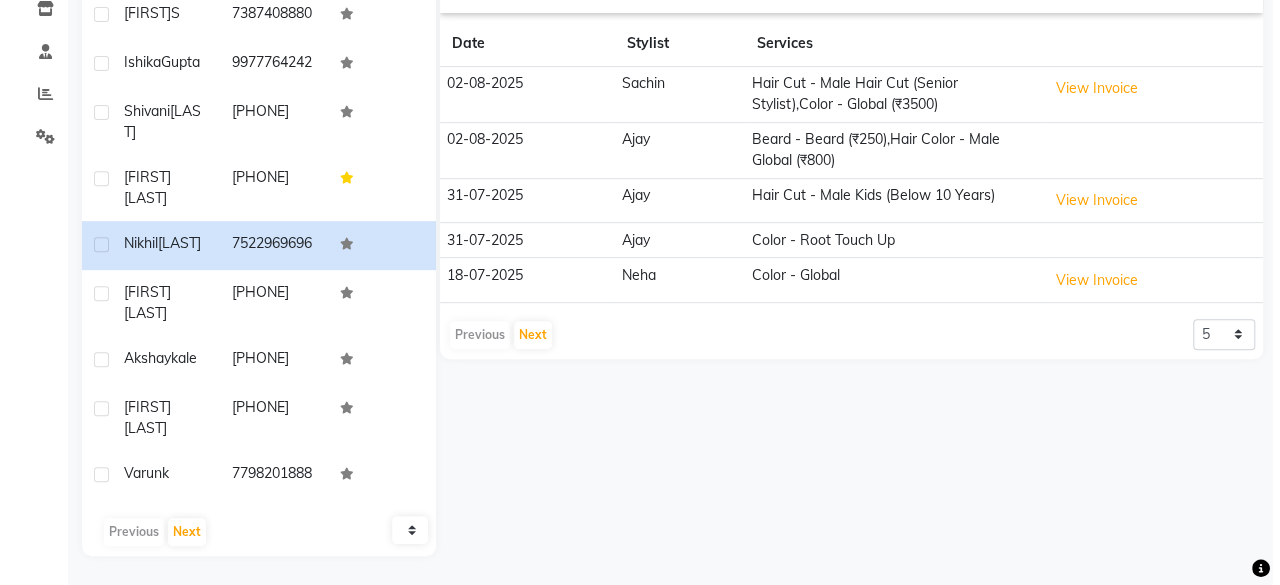 scroll, scrollTop: 49, scrollLeft: 0, axis: vertical 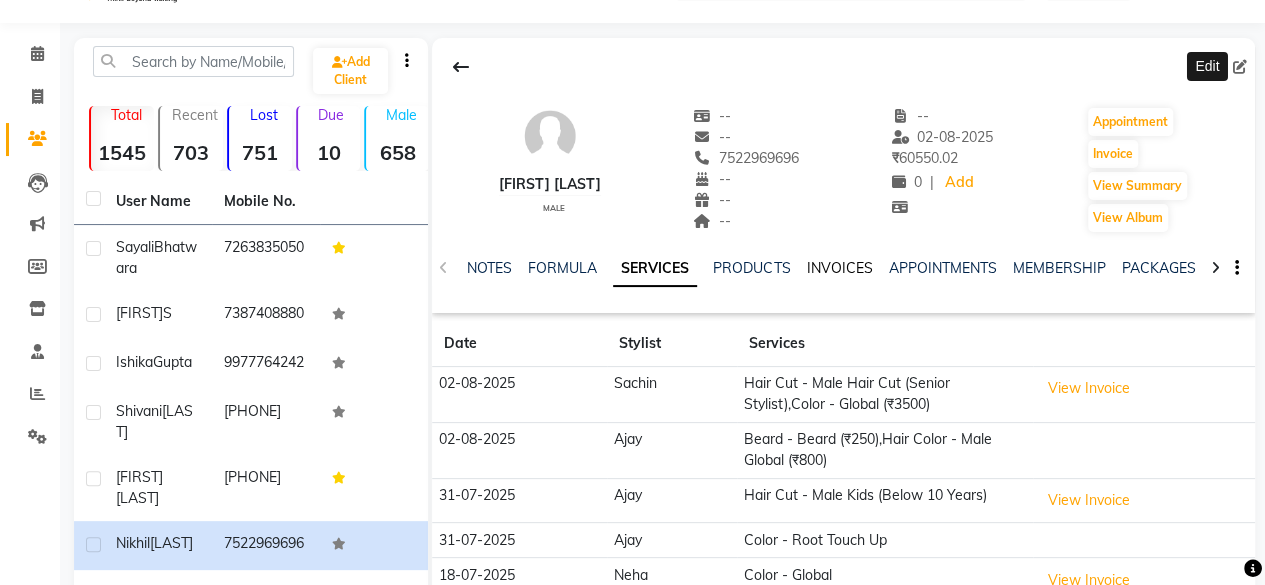 click on "INVOICES" 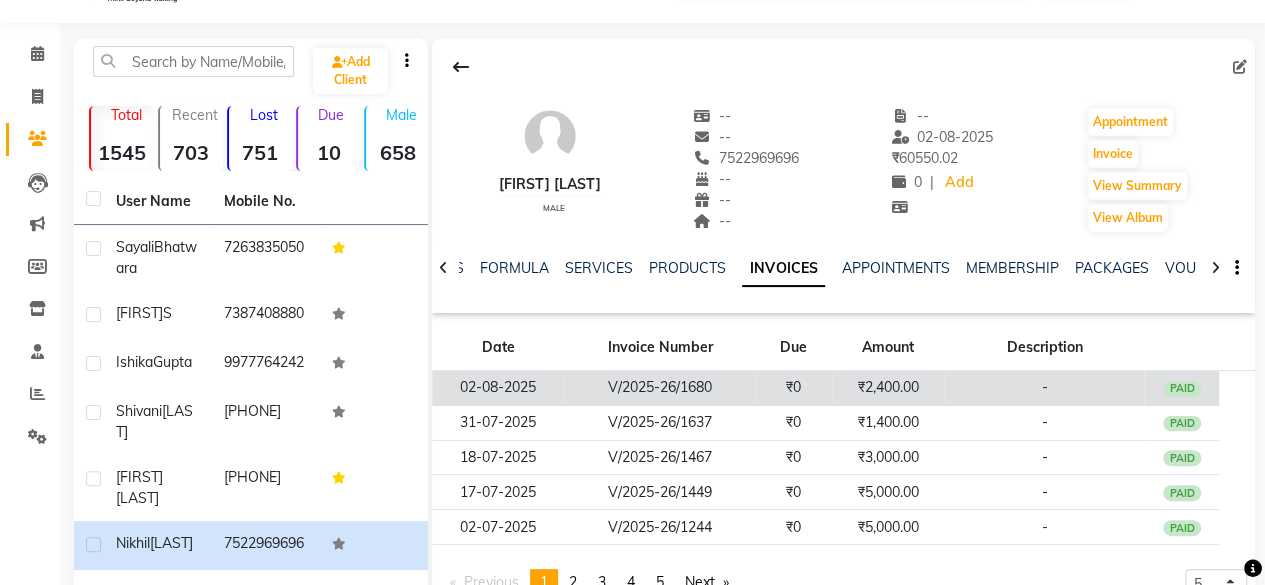 click on "V/2025-26/1680" 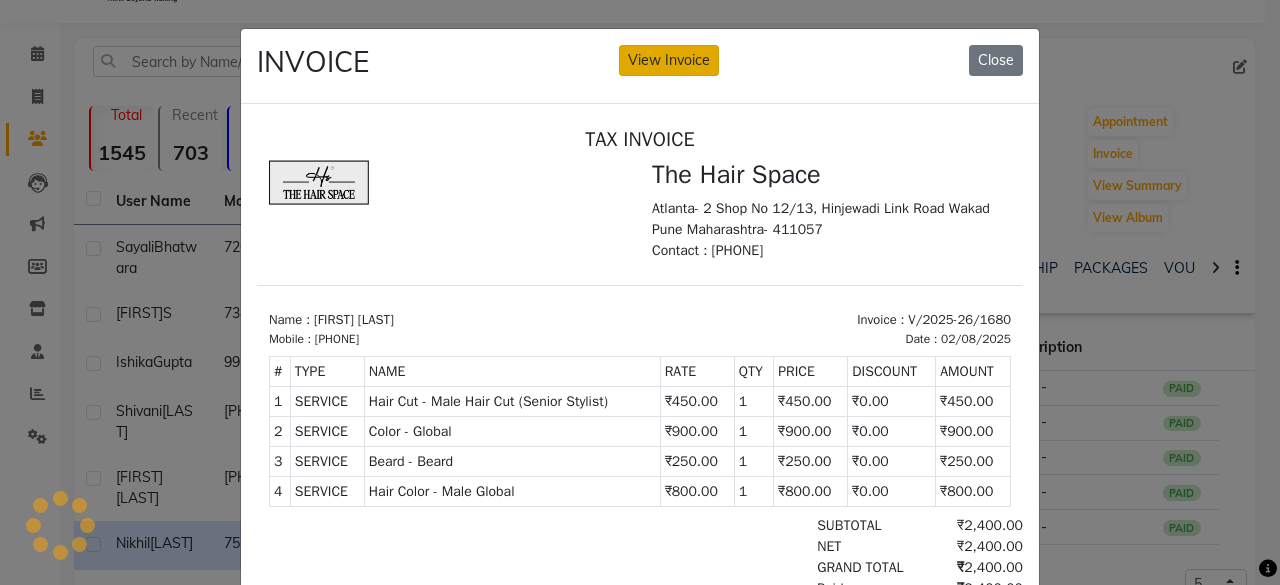 scroll, scrollTop: 0, scrollLeft: 0, axis: both 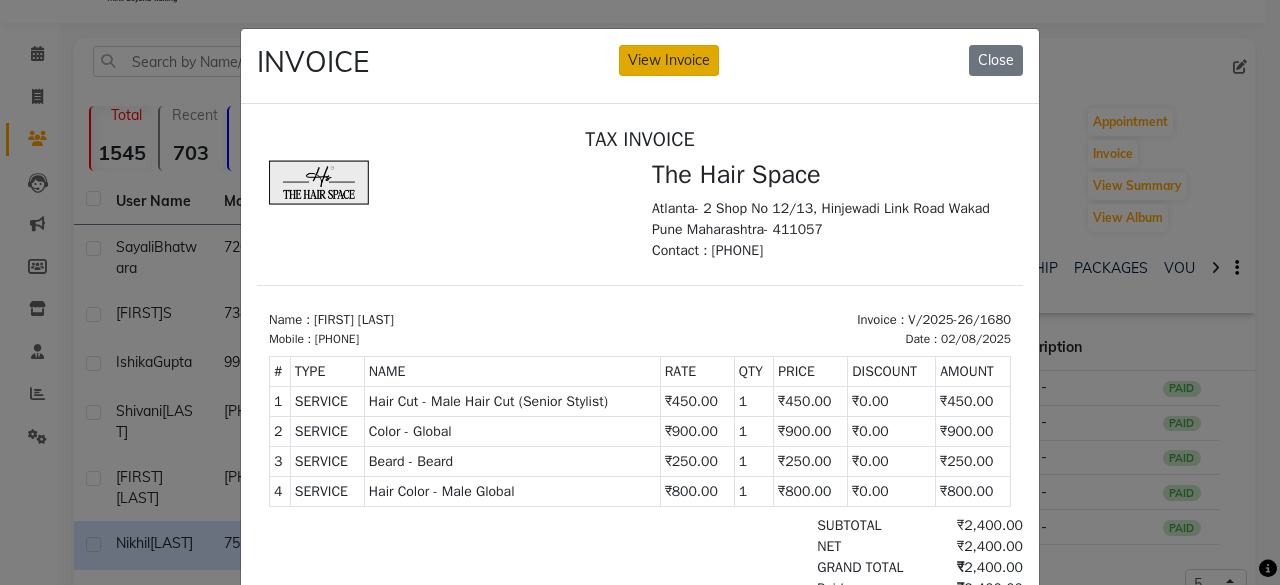 click on "View Invoice" 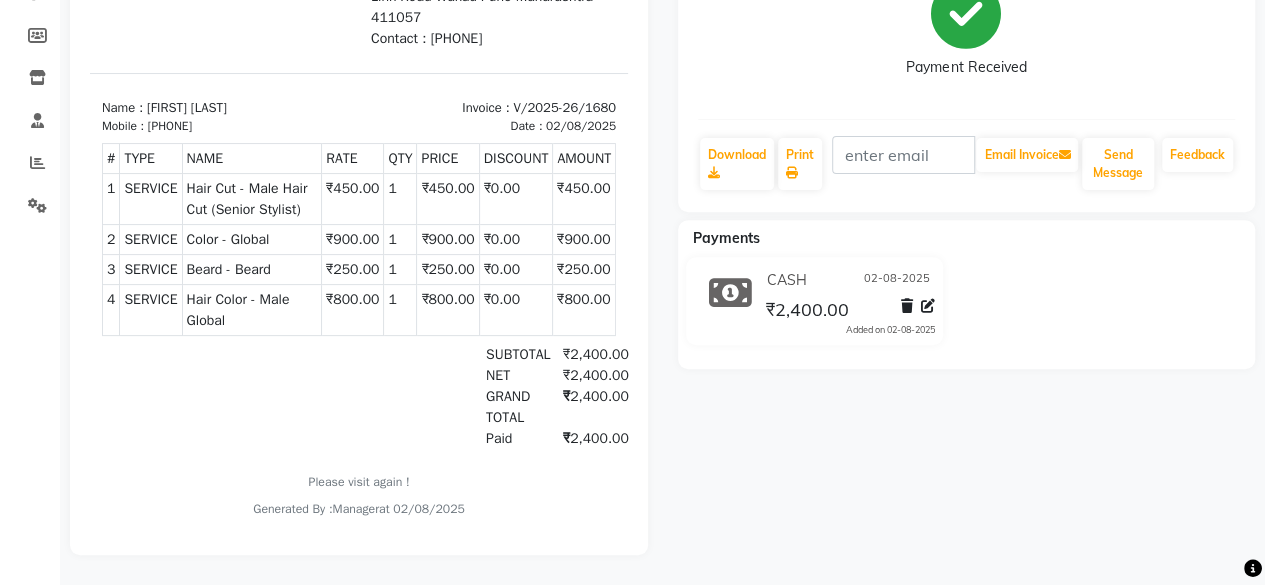 scroll, scrollTop: 0, scrollLeft: 0, axis: both 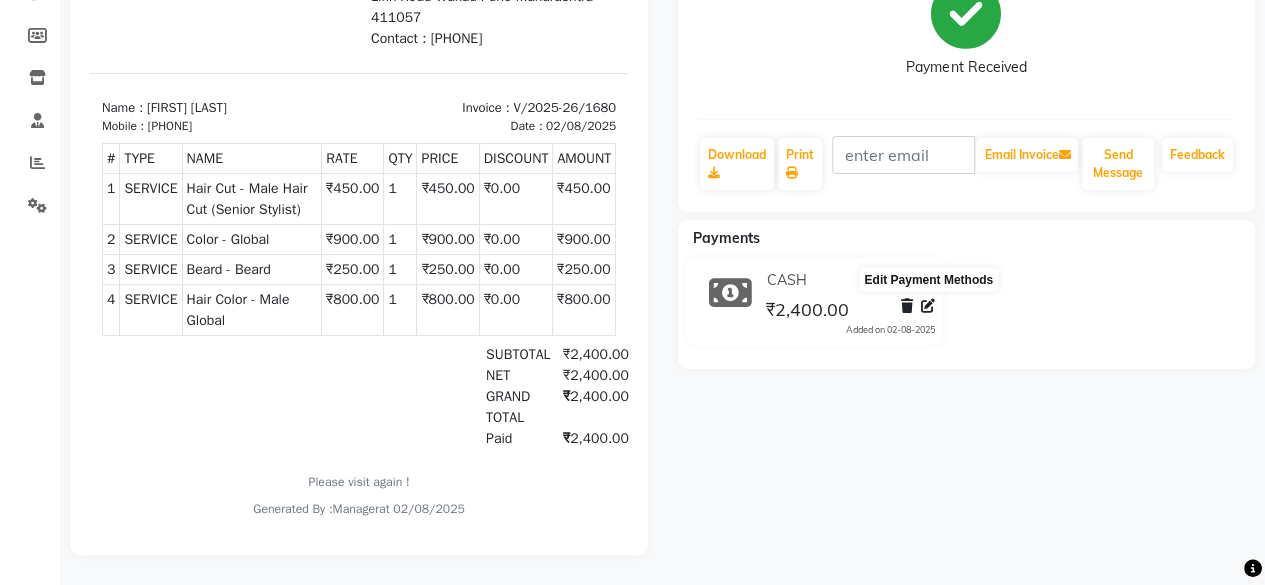 click 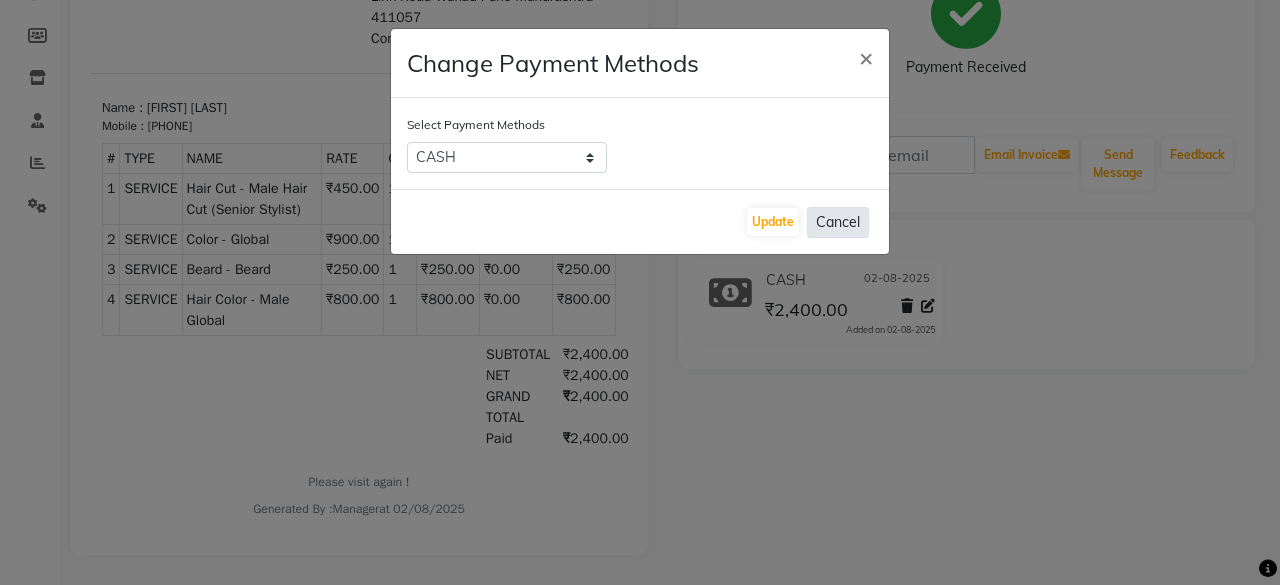 click on "Cancel" 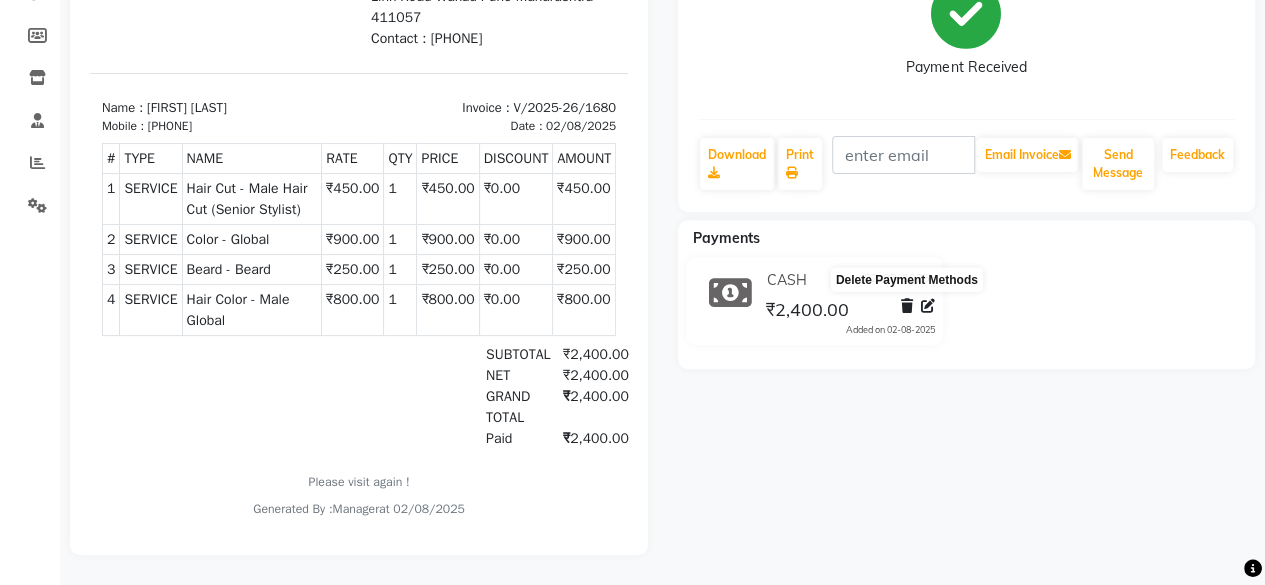 scroll, scrollTop: 0, scrollLeft: 0, axis: both 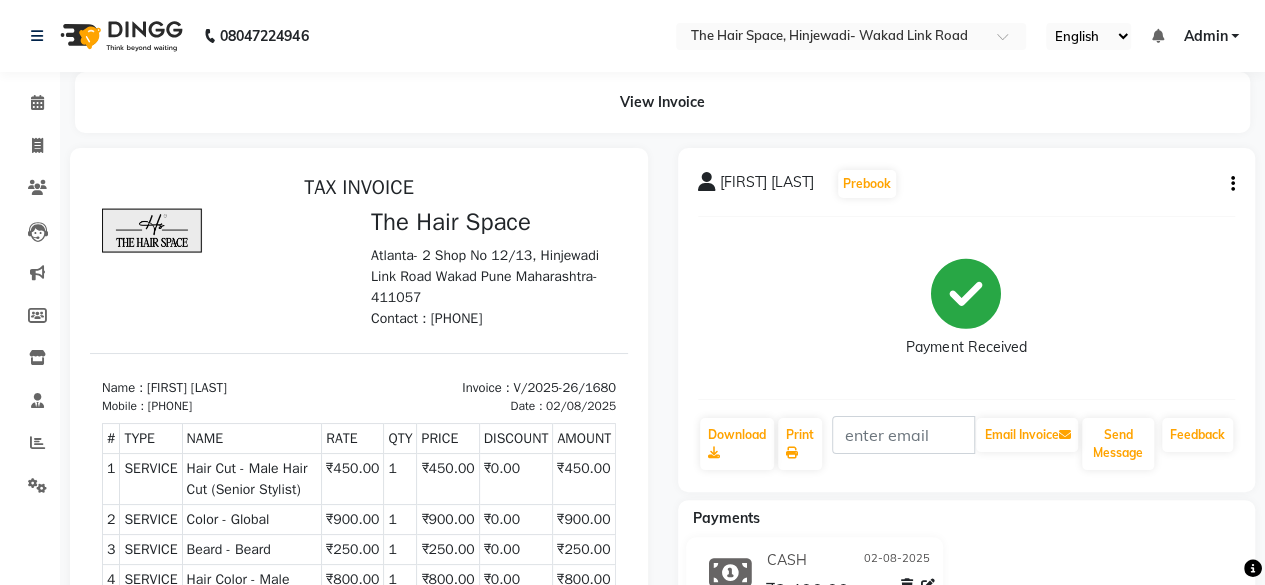 click 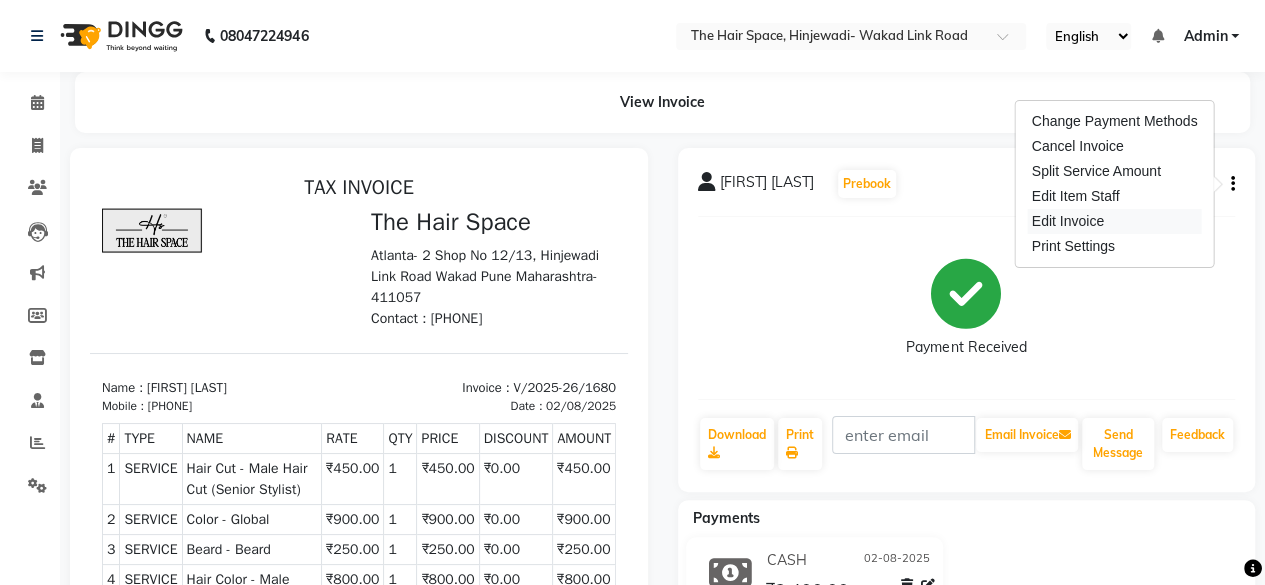 click on "Edit Invoice" at bounding box center [1115, 221] 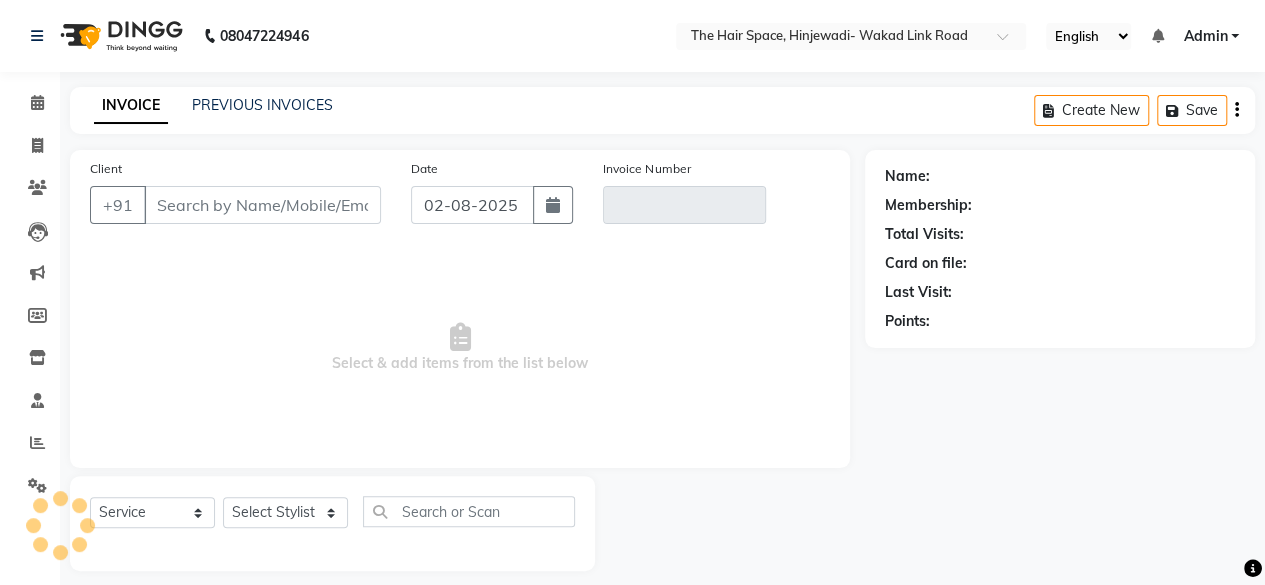 scroll, scrollTop: 15, scrollLeft: 0, axis: vertical 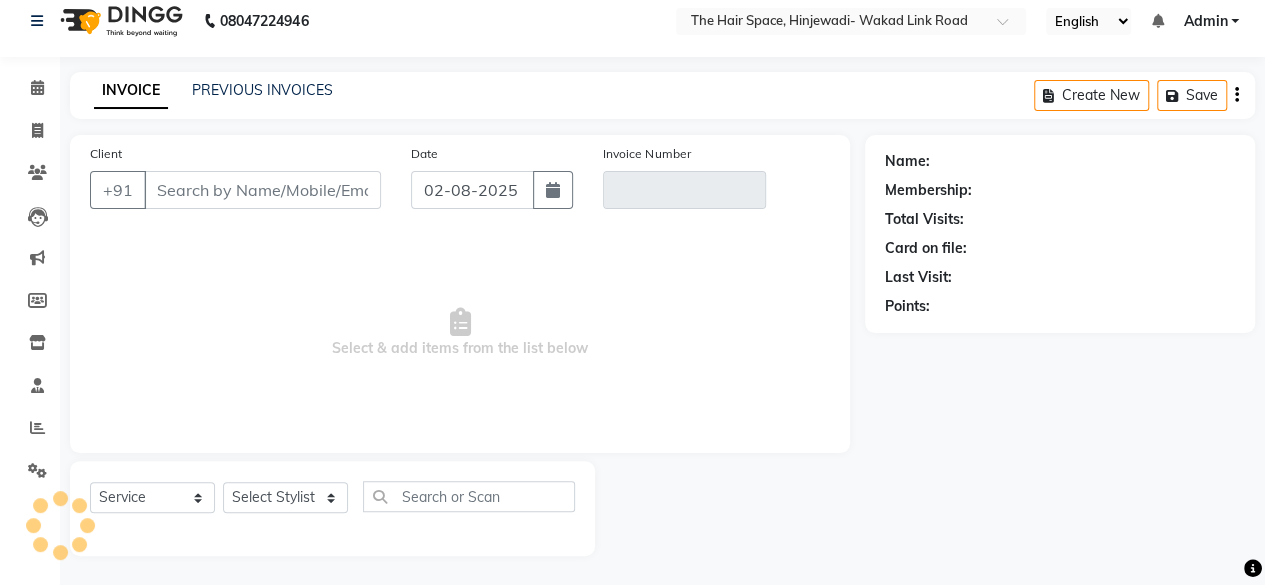 type on "7522969696" 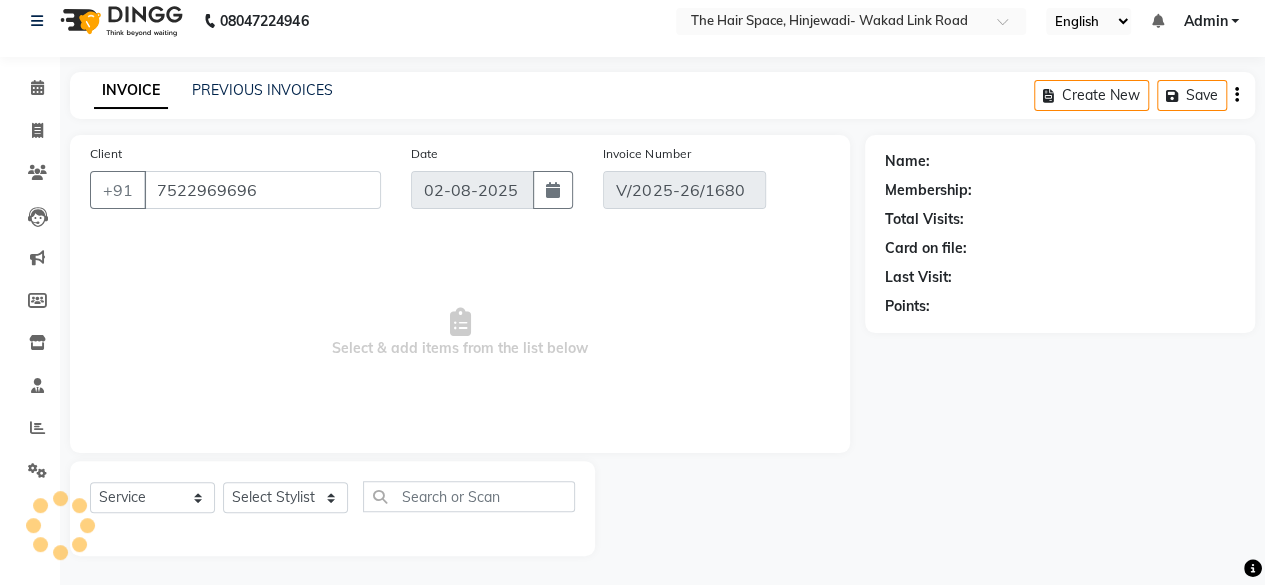 select on "select" 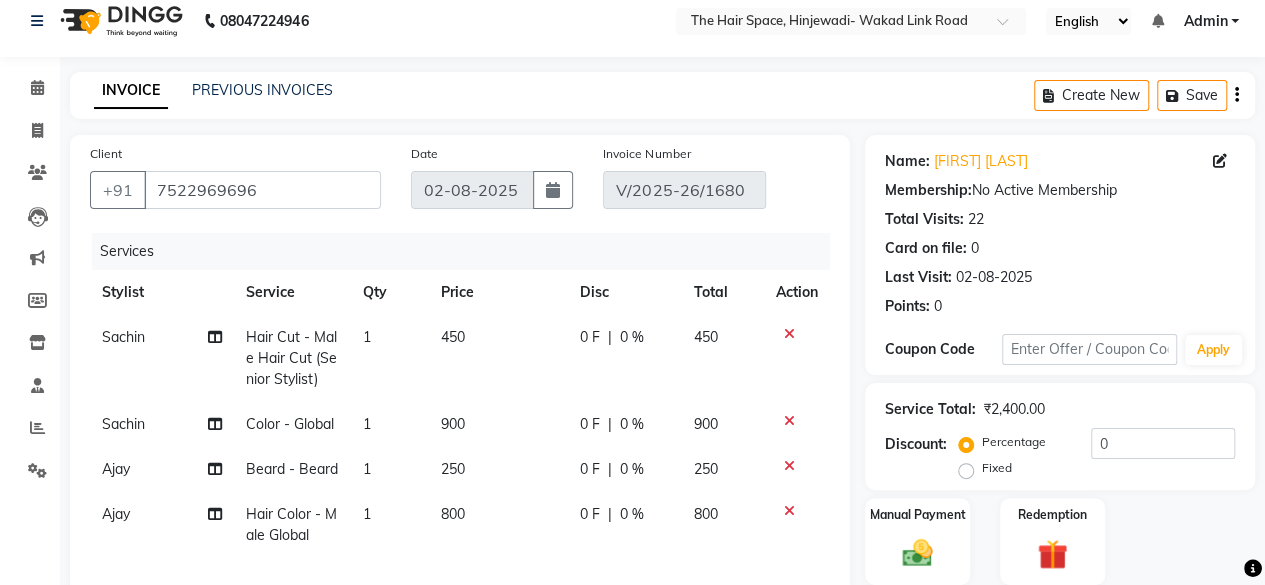scroll, scrollTop: 115, scrollLeft: 0, axis: vertical 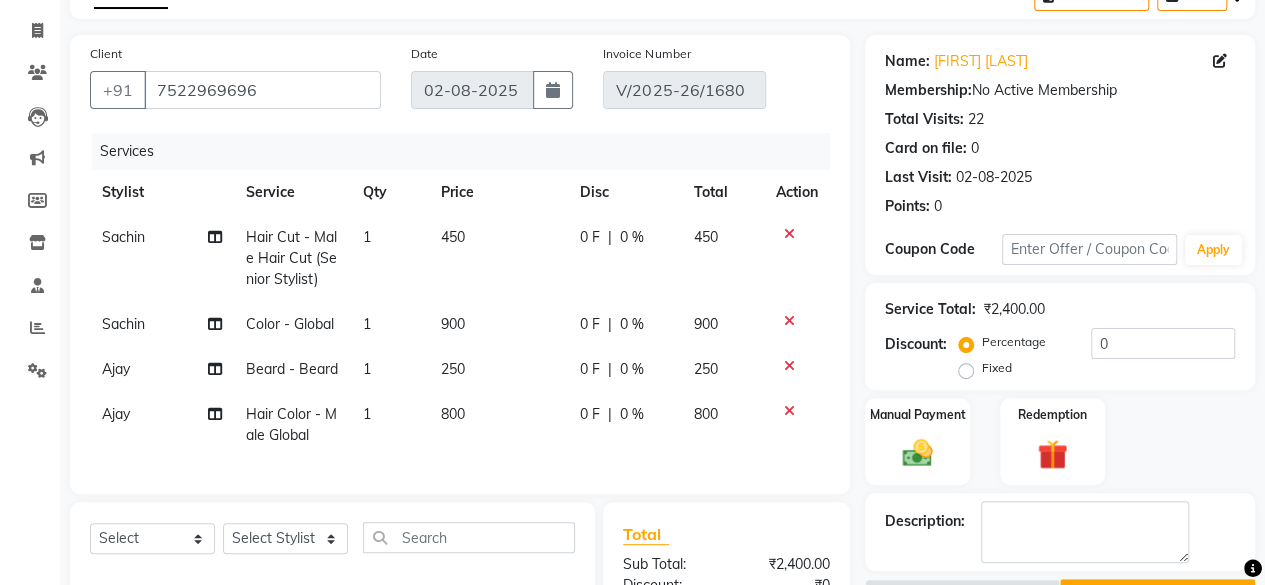 click on "900" 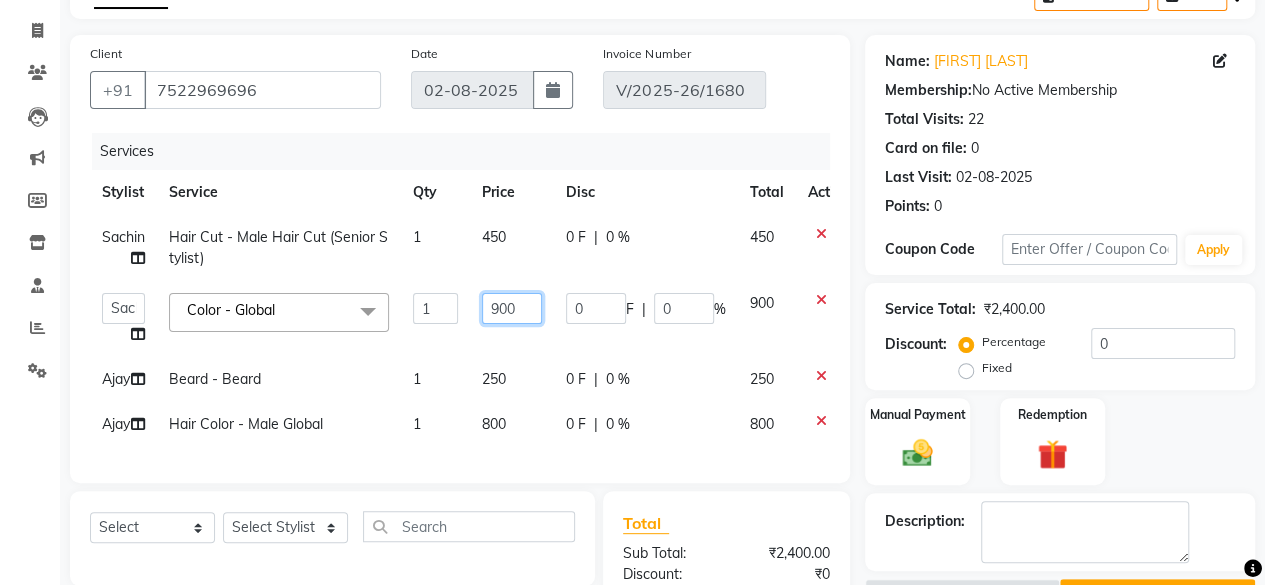 click on "900" 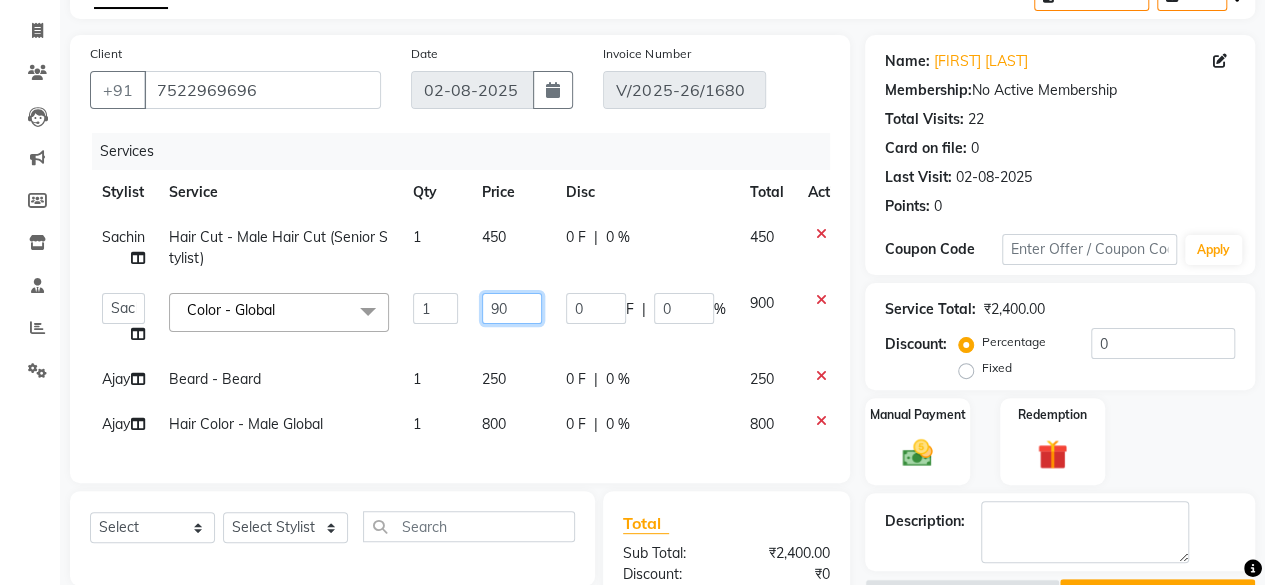 type on "9" 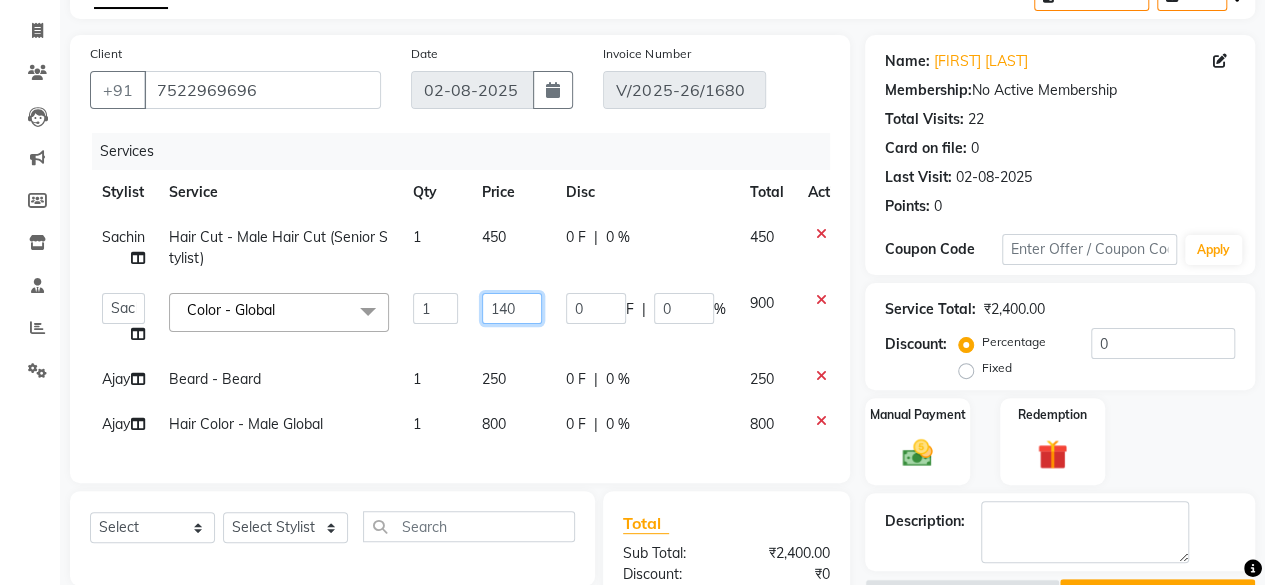 type on "1400" 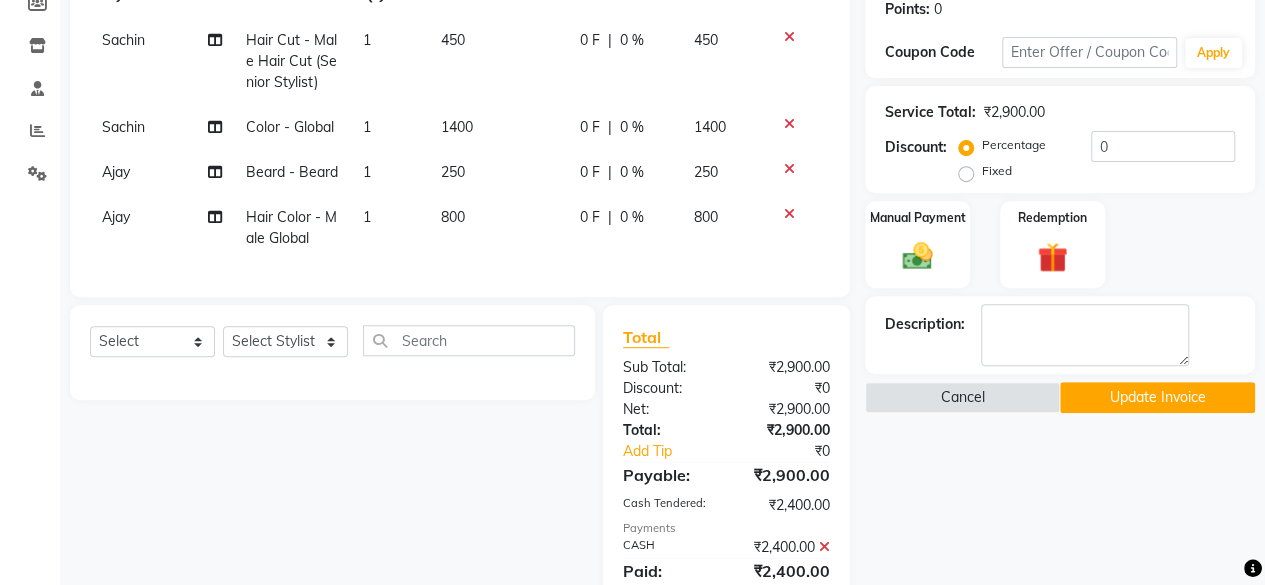 scroll, scrollTop: 315, scrollLeft: 0, axis: vertical 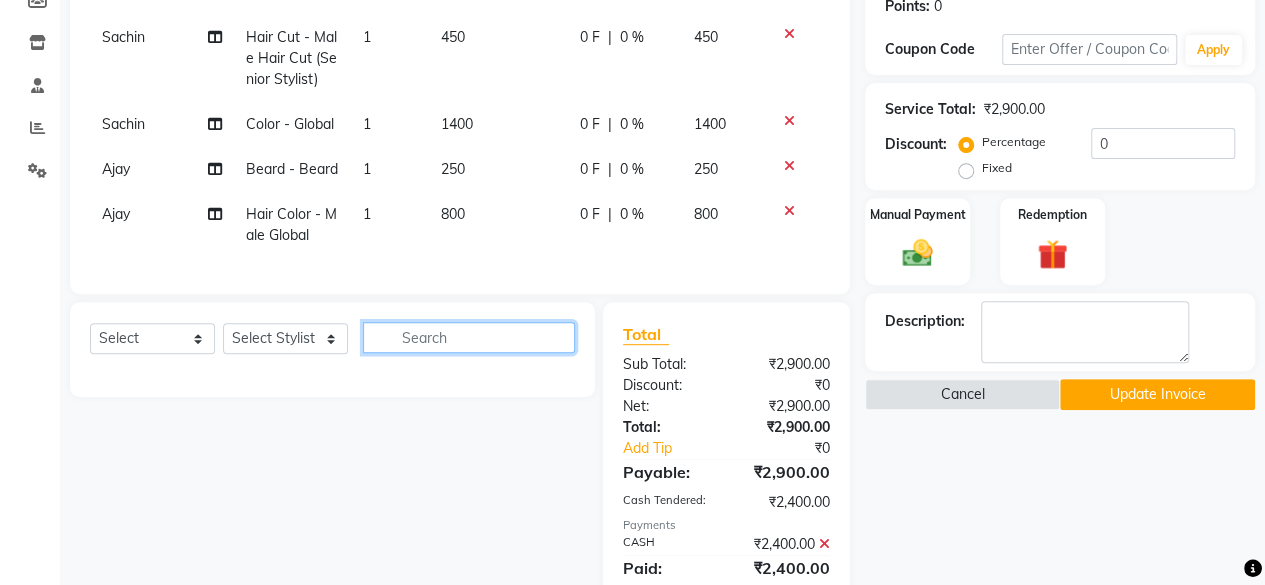 click 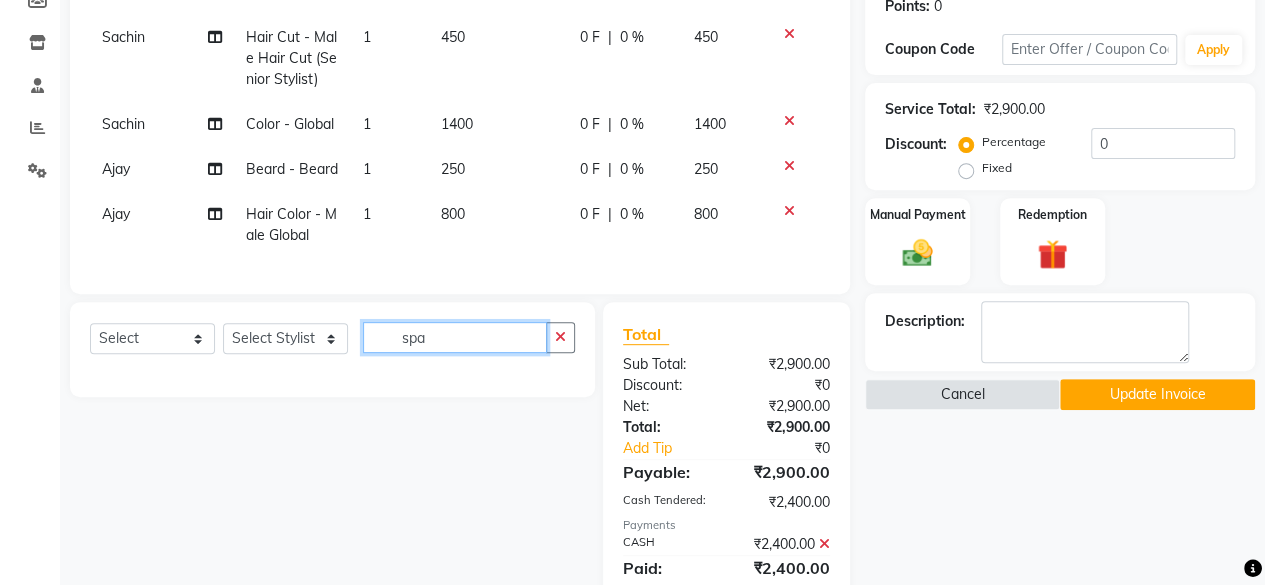 type on "spa" 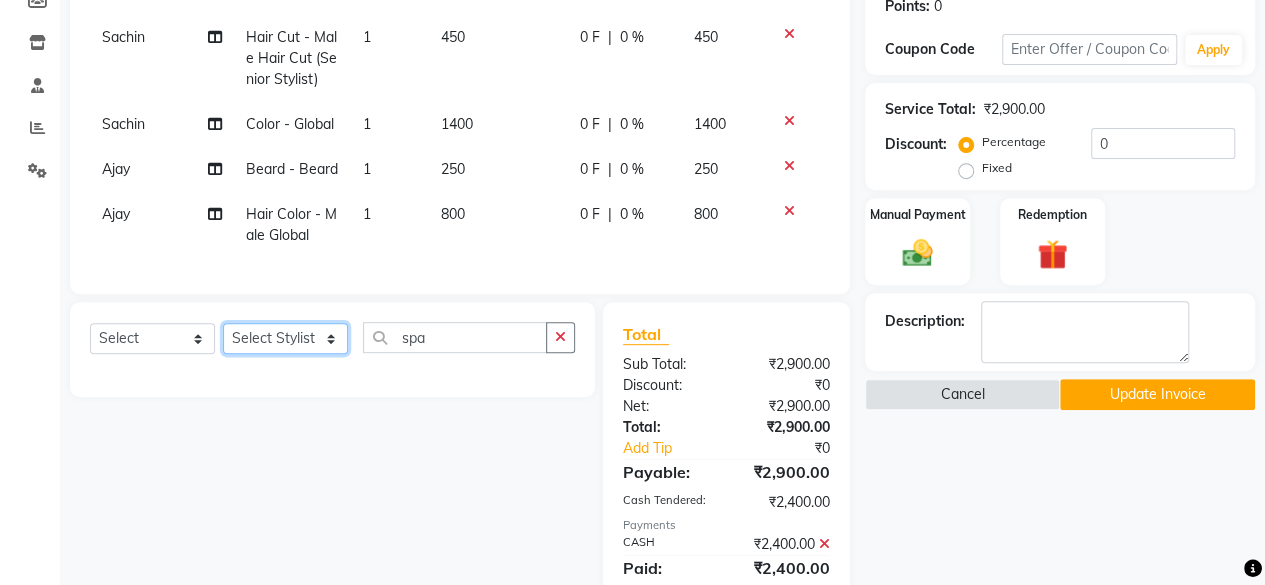 click on "Select Stylist Ajay Bhakti Jyoti Lucy Manager Neha Pankaj Priya Sachin  Sanika  Vinod Vishnu" 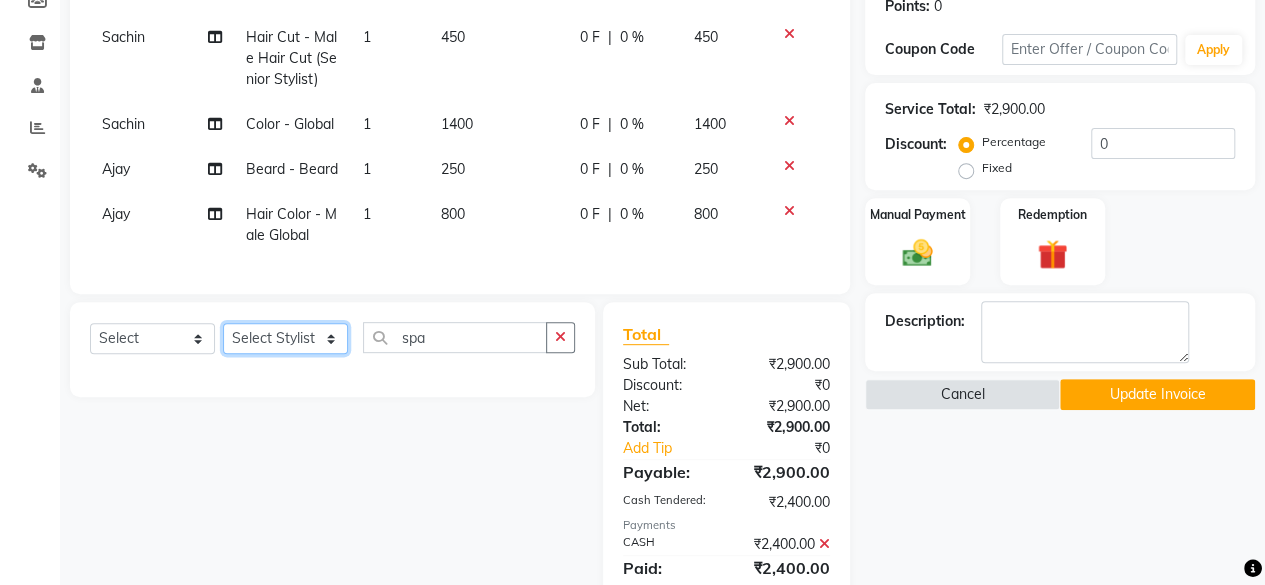 select on "78024" 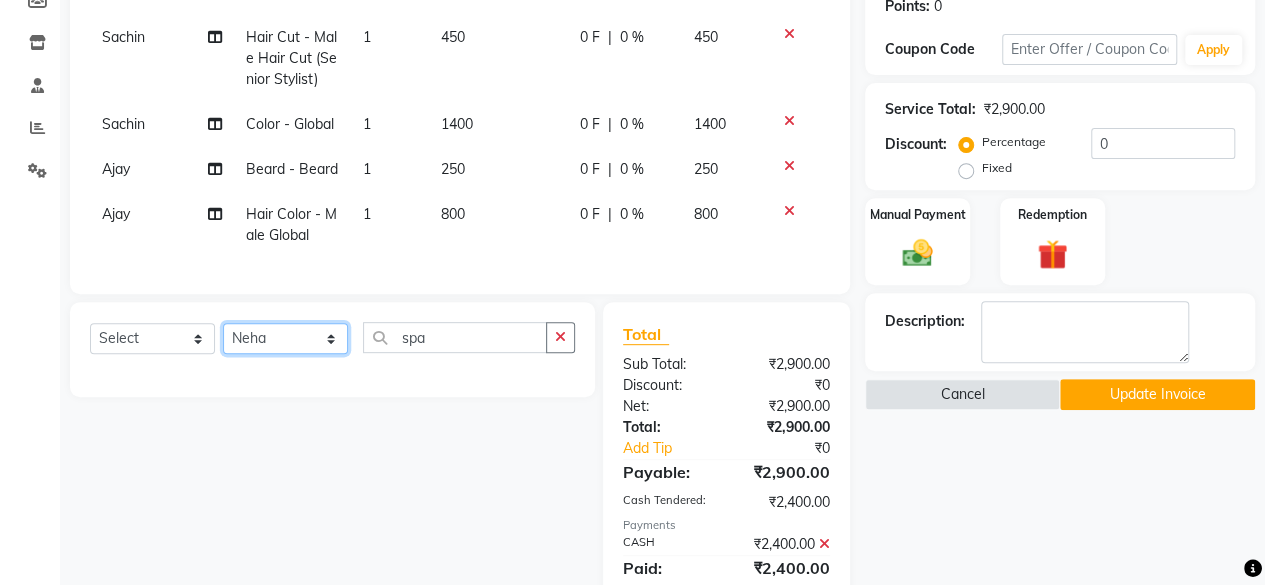 click on "Select Stylist Ajay Bhakti Jyoti Lucy Manager Neha Pankaj Priya Sachin  Sanika  Vinod Vishnu" 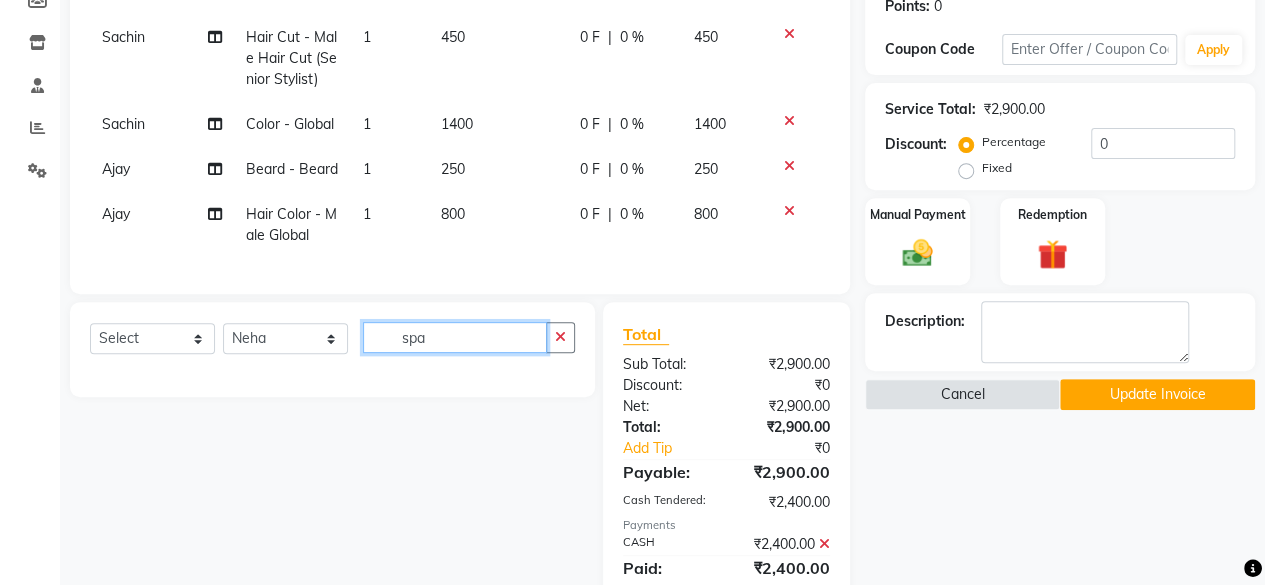 click on "spa" 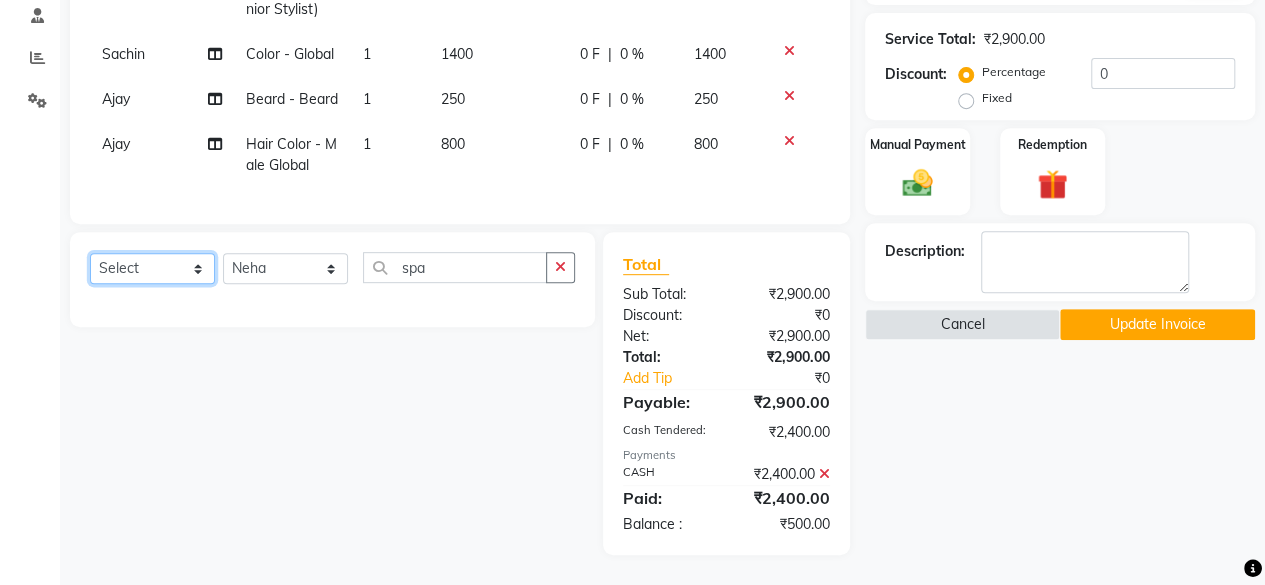 click on "Select  Service  Product  Membership  Package Voucher Prepaid Gift Card" 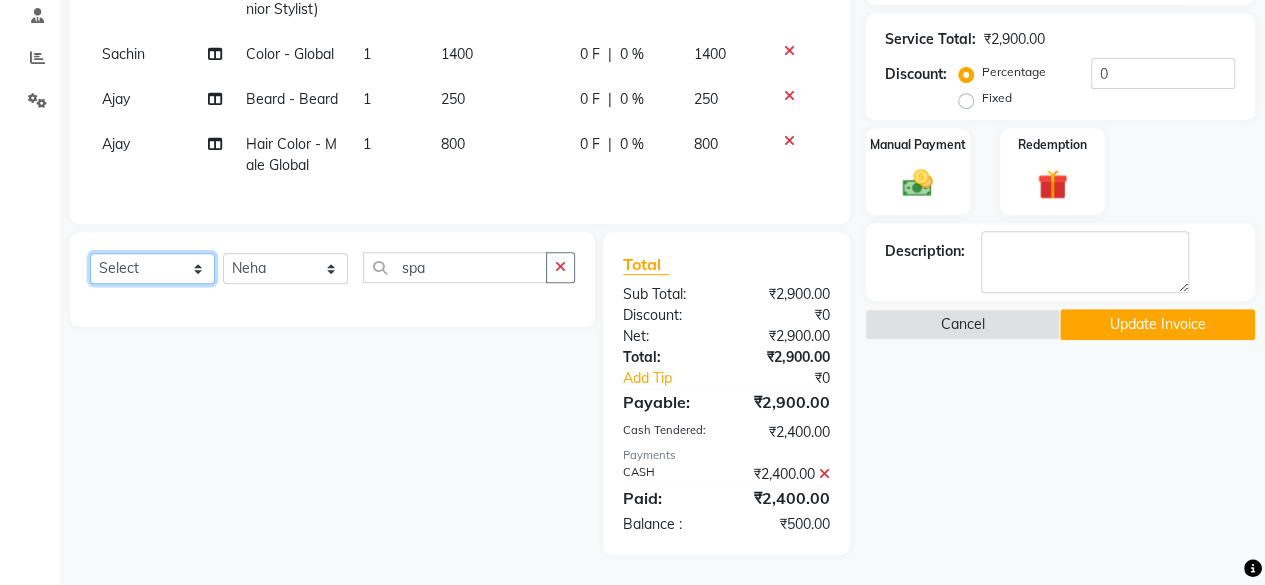 select on "service" 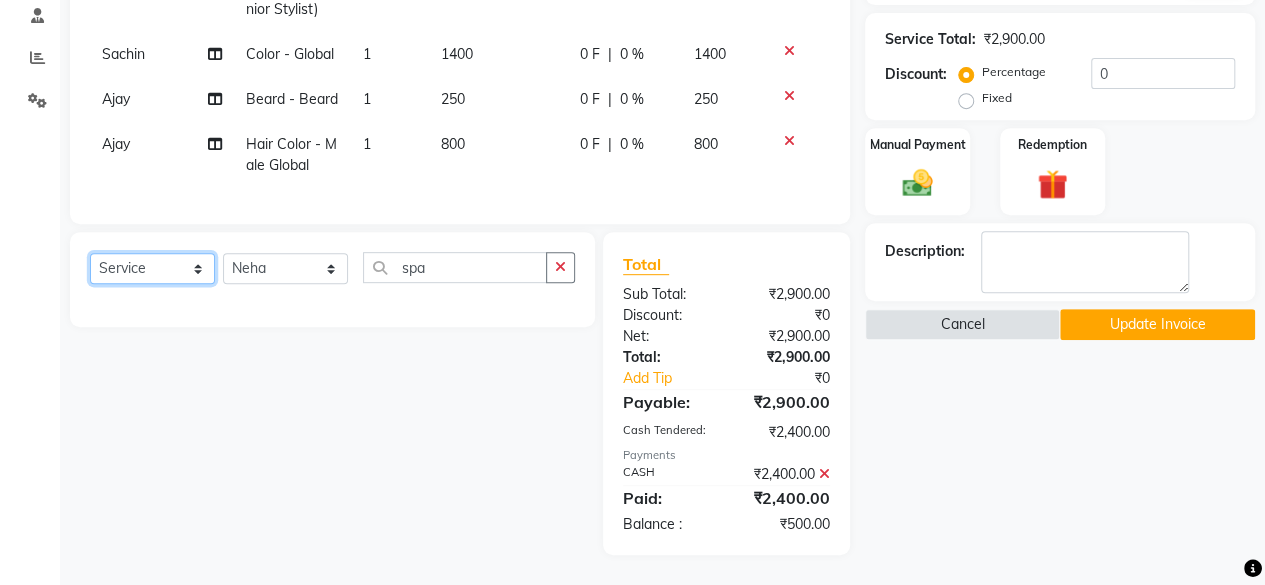 click on "Select  Service  Product  Membership  Package Voucher Prepaid Gift Card" 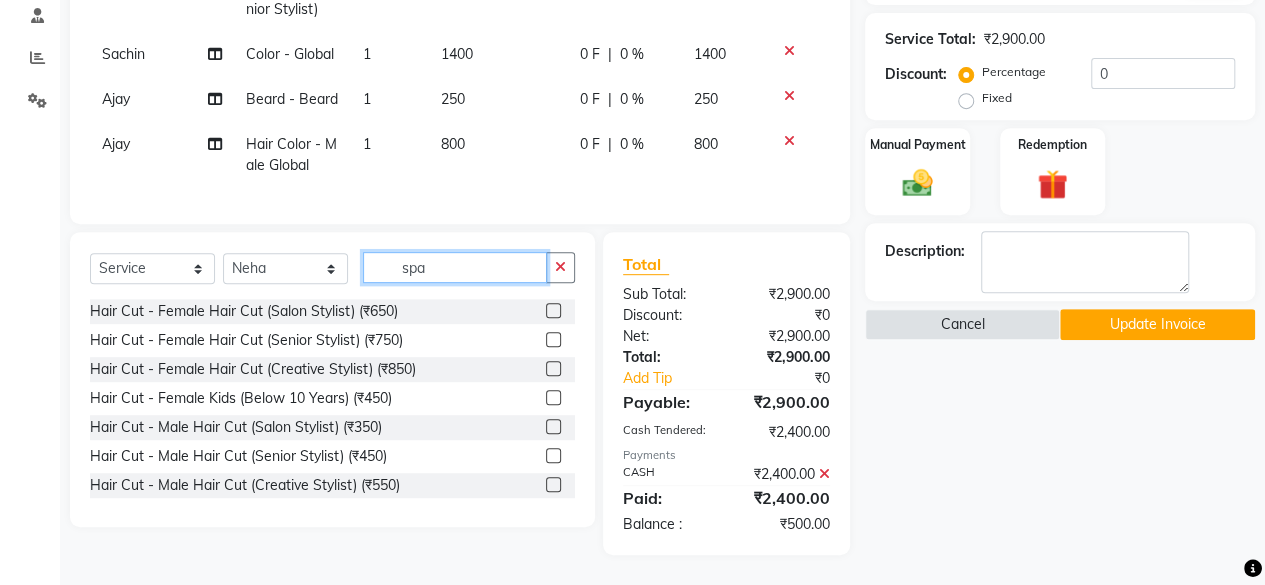 click on "spa" 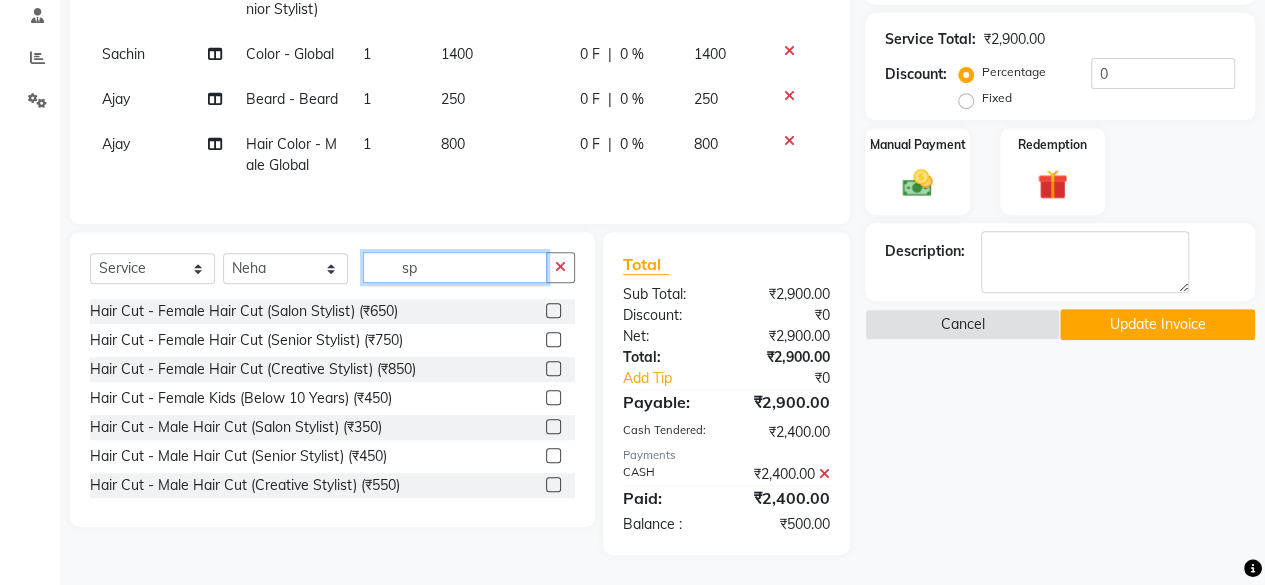 type on "s" 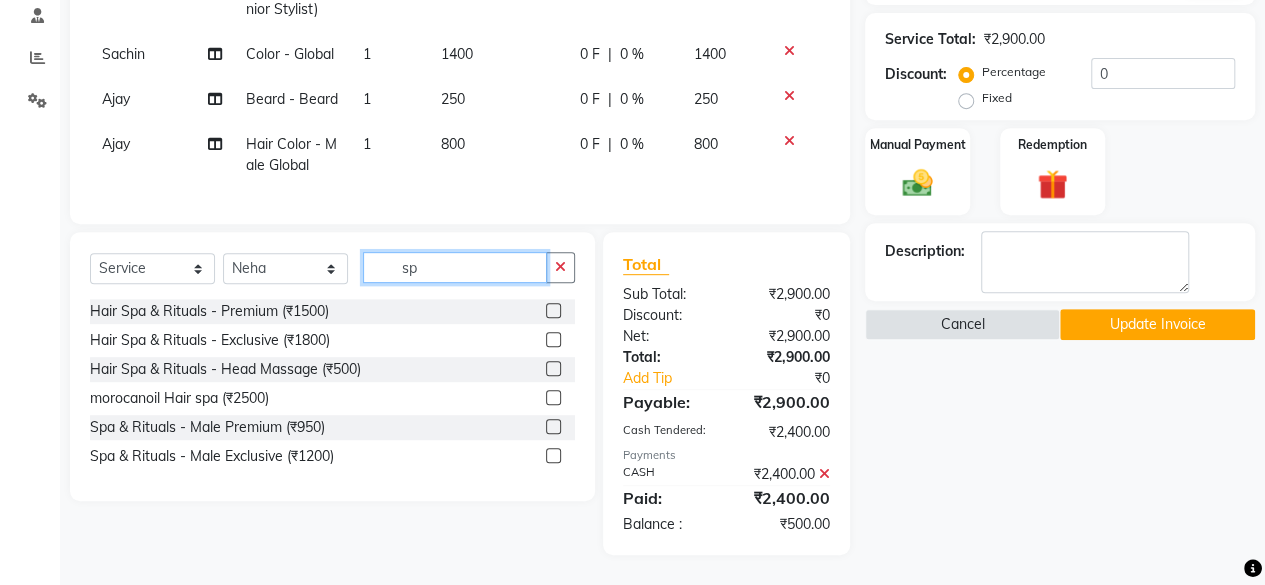 type on "spa" 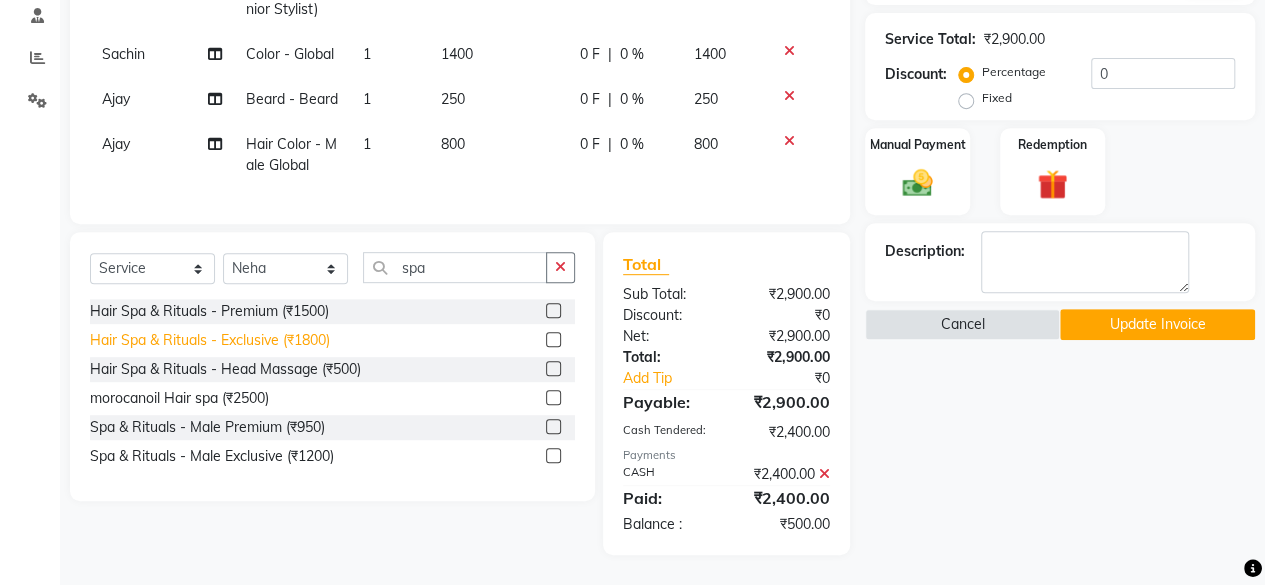 click on "Hair Spa & Rituals - Exclusive (₹1800)" 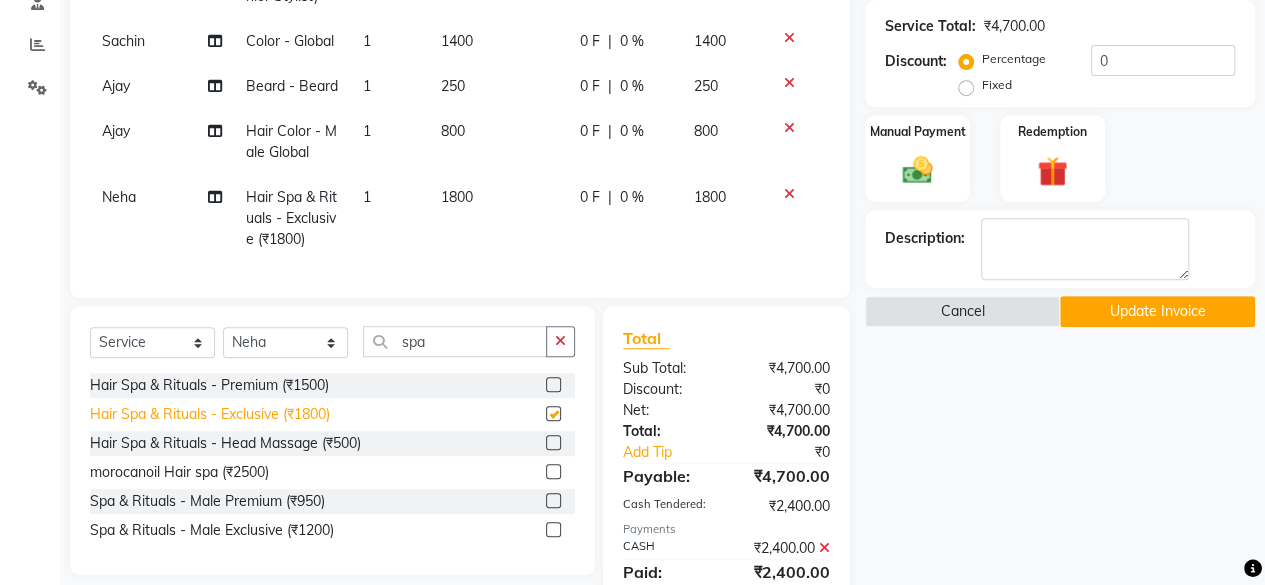 checkbox on "false" 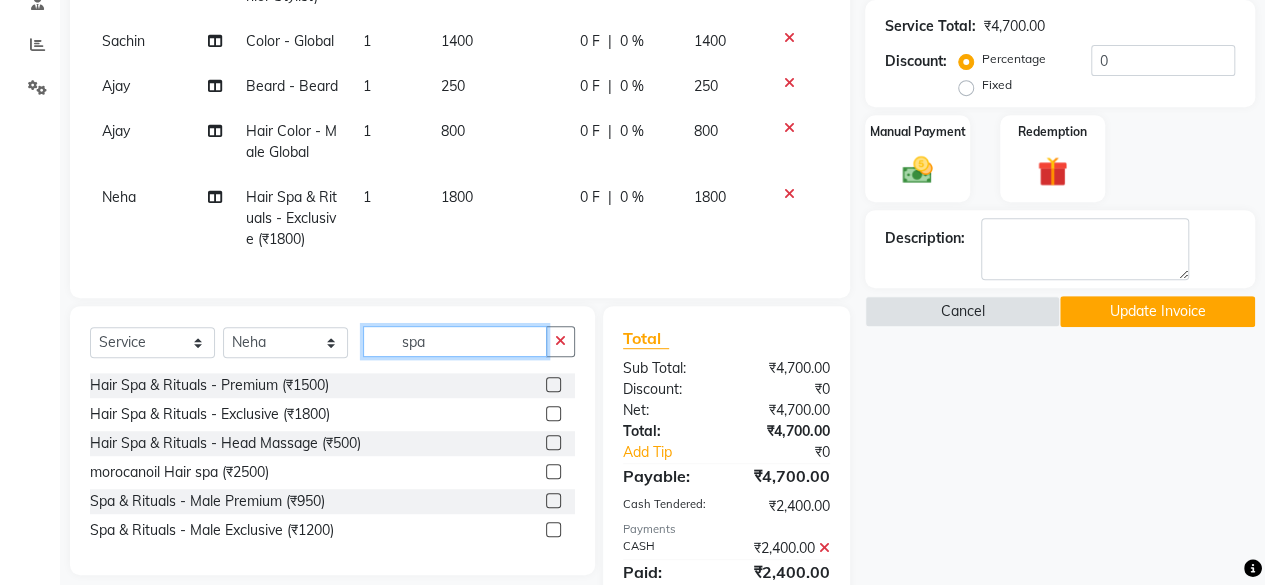click on "spa" 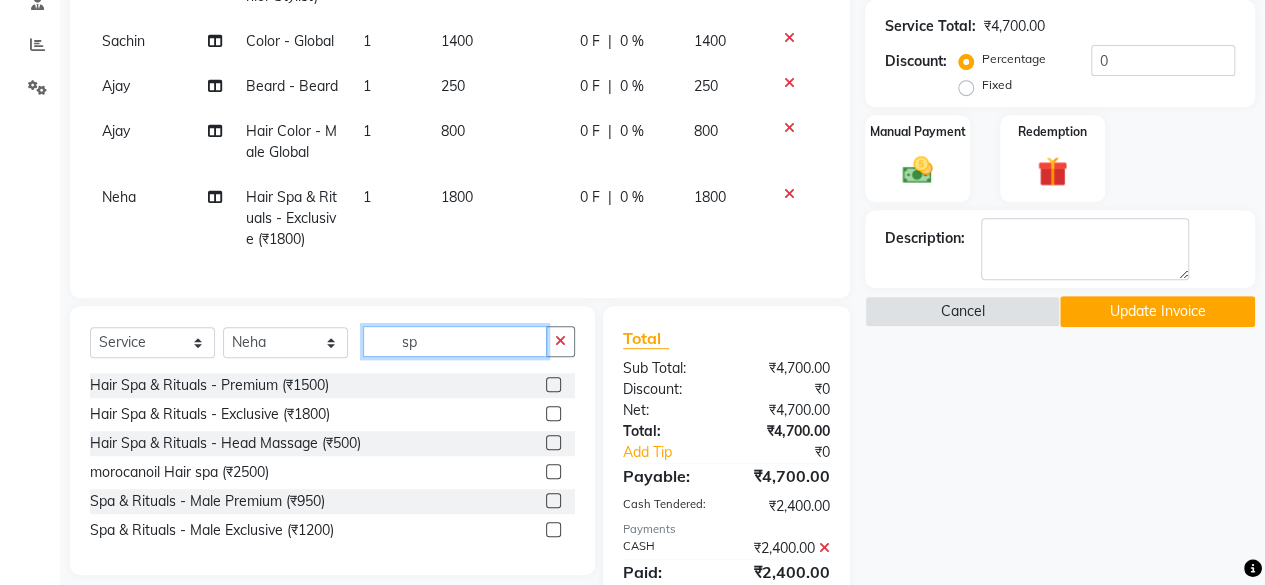 type on "s" 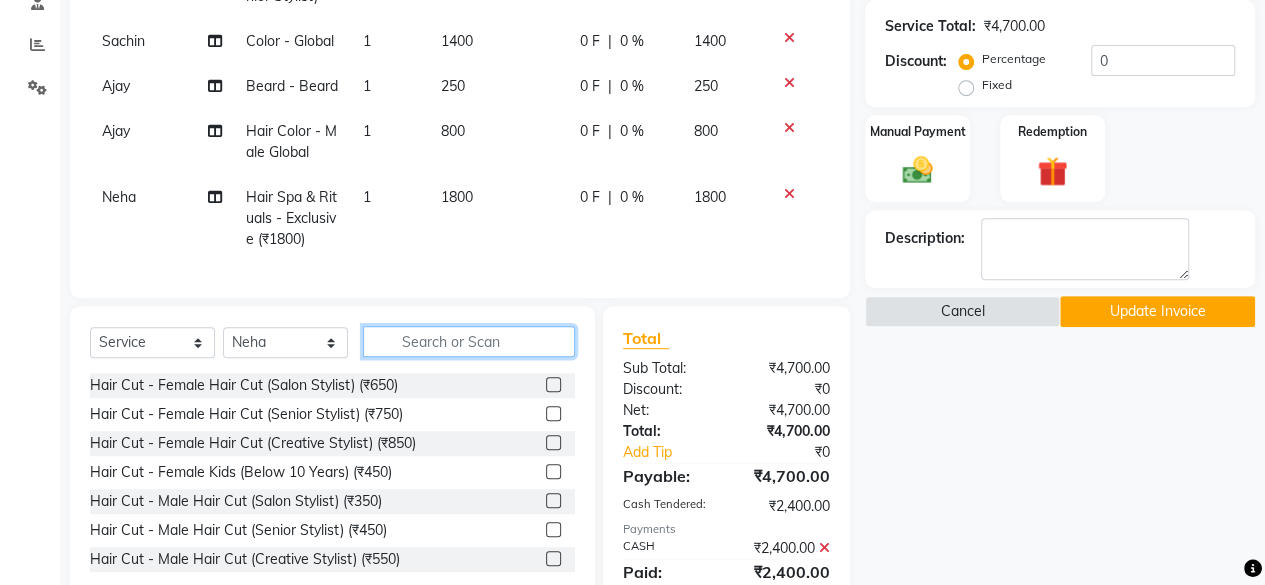type 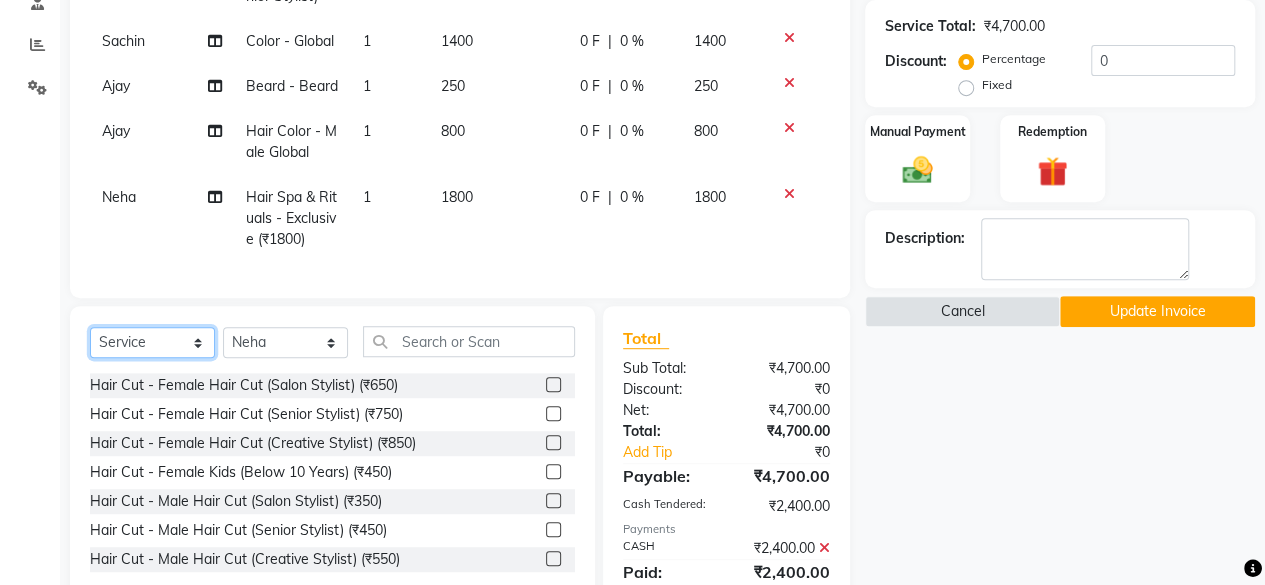 click on "Select  Service  Product  Membership  Package Voucher Prepaid Gift Card" 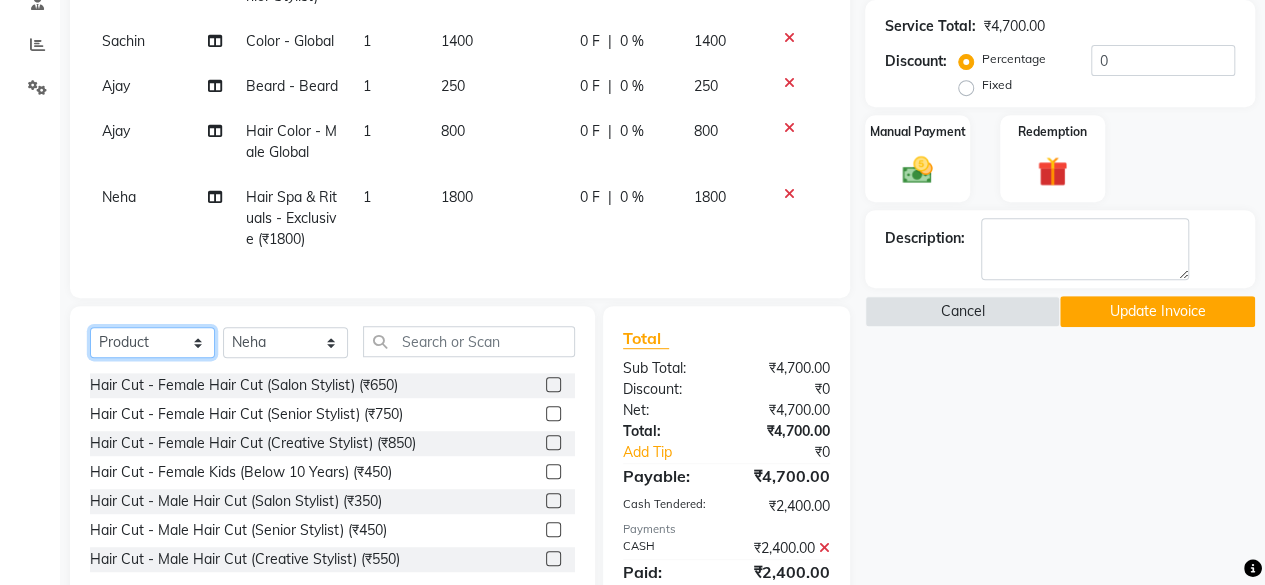 click on "Select  Service  Product  Membership  Package Voucher Prepaid Gift Card" 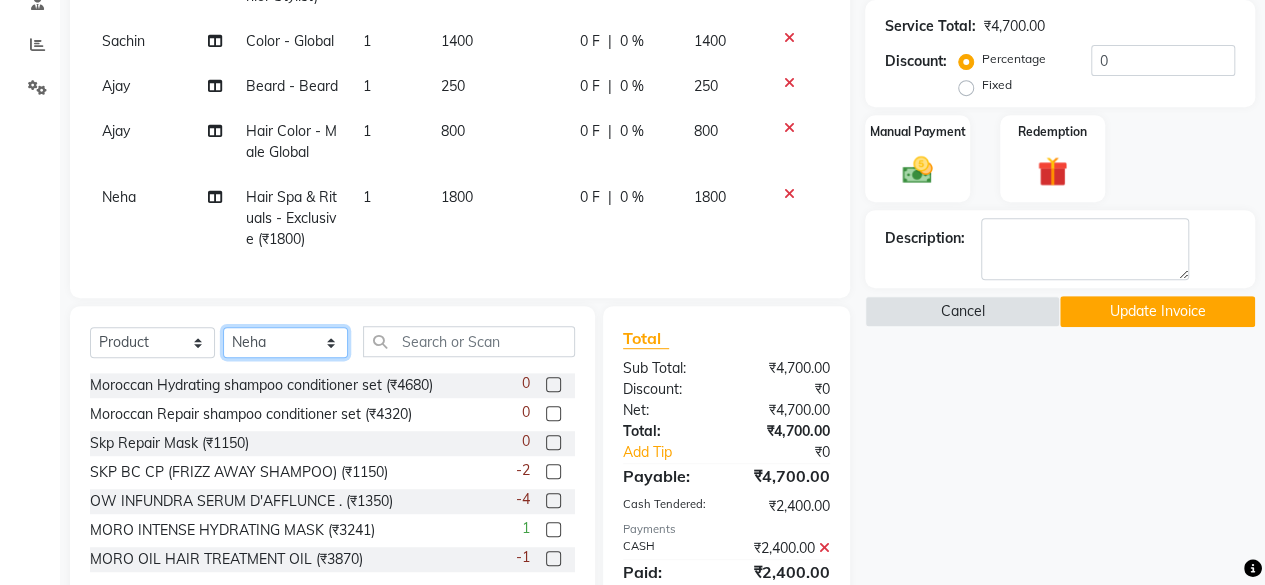 click on "Select Stylist Ajay Bhakti Jyoti Lucy Manager Neha Pankaj Priya Sachin  Sanika  Vinod Vishnu" 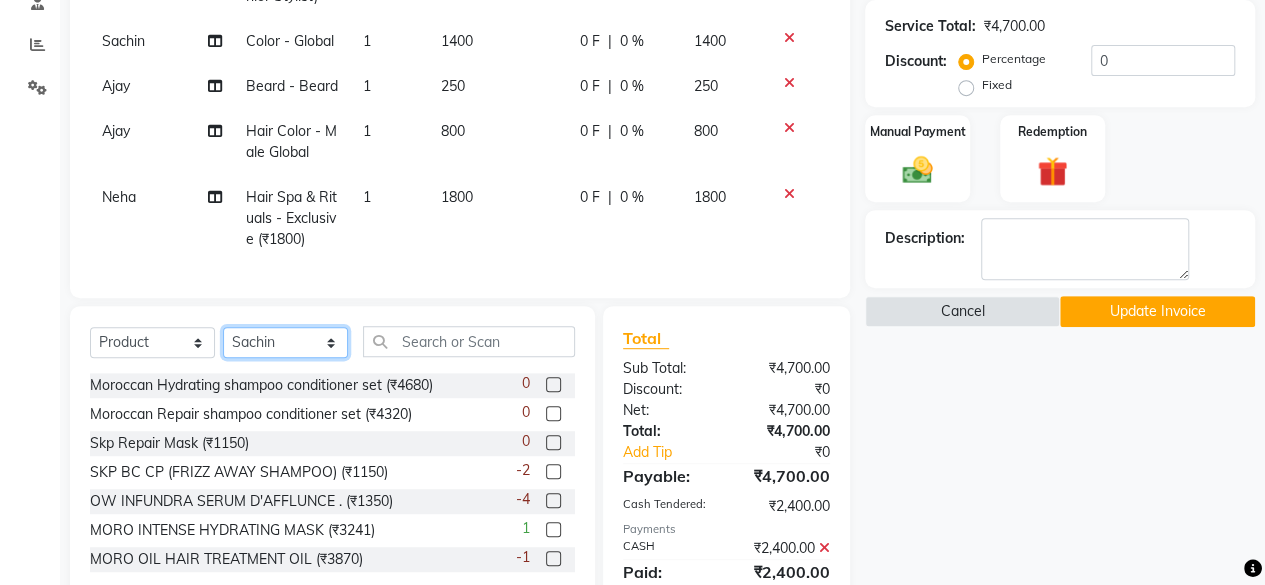 click on "Select Stylist Ajay Bhakti Jyoti Lucy Manager Neha Pankaj Priya Sachin  Sanika  Vinod Vishnu" 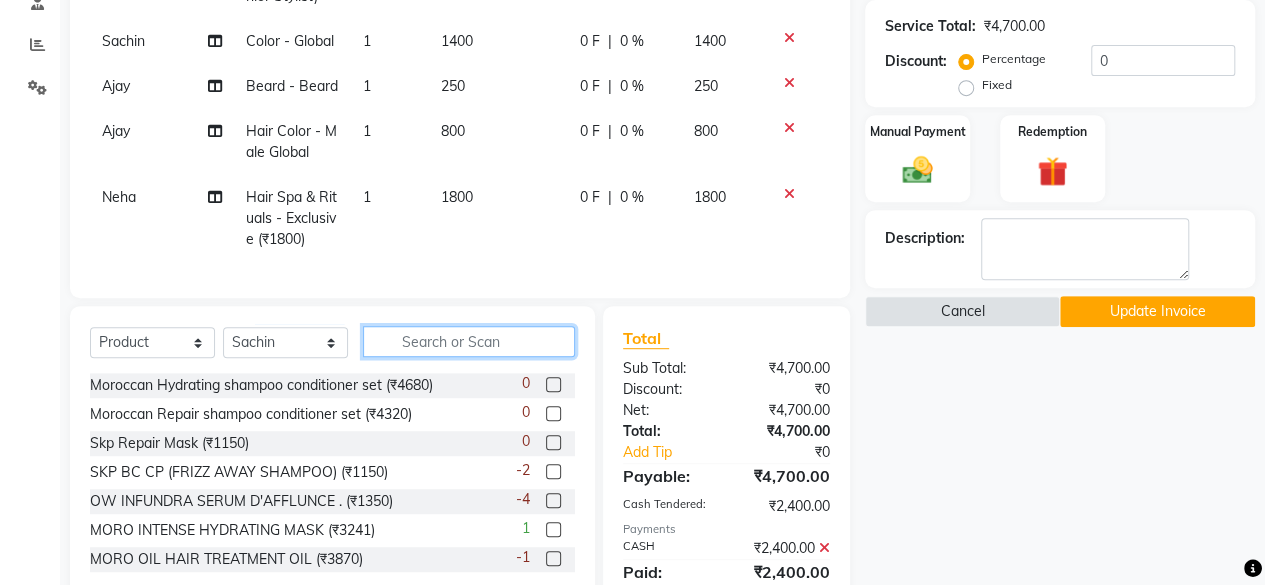 drag, startPoint x: 450, startPoint y: 349, endPoint x: 454, endPoint y: 361, distance: 12.649111 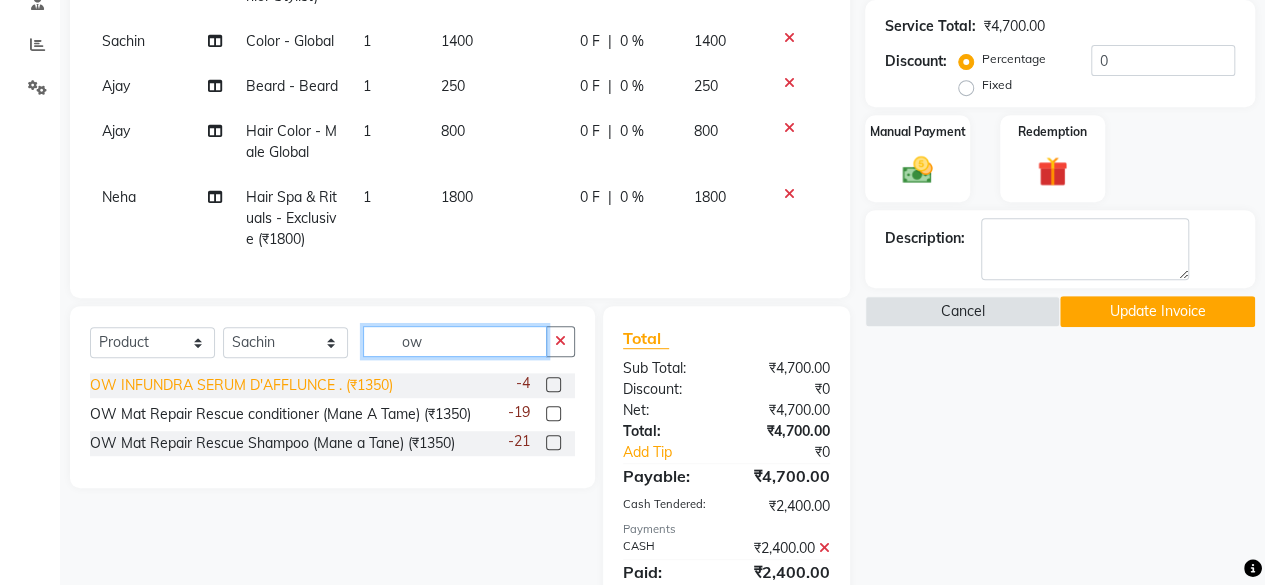 type on "ow" 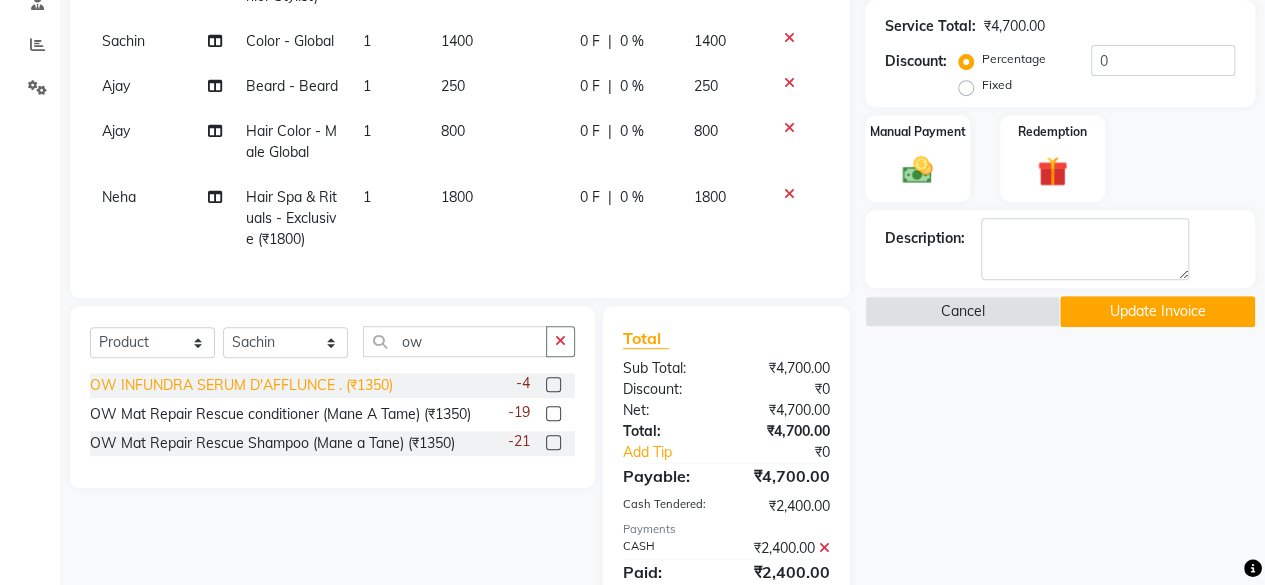 click on "OW INFUNDRA SERUM D'AFFLUNCE . (₹1350)" 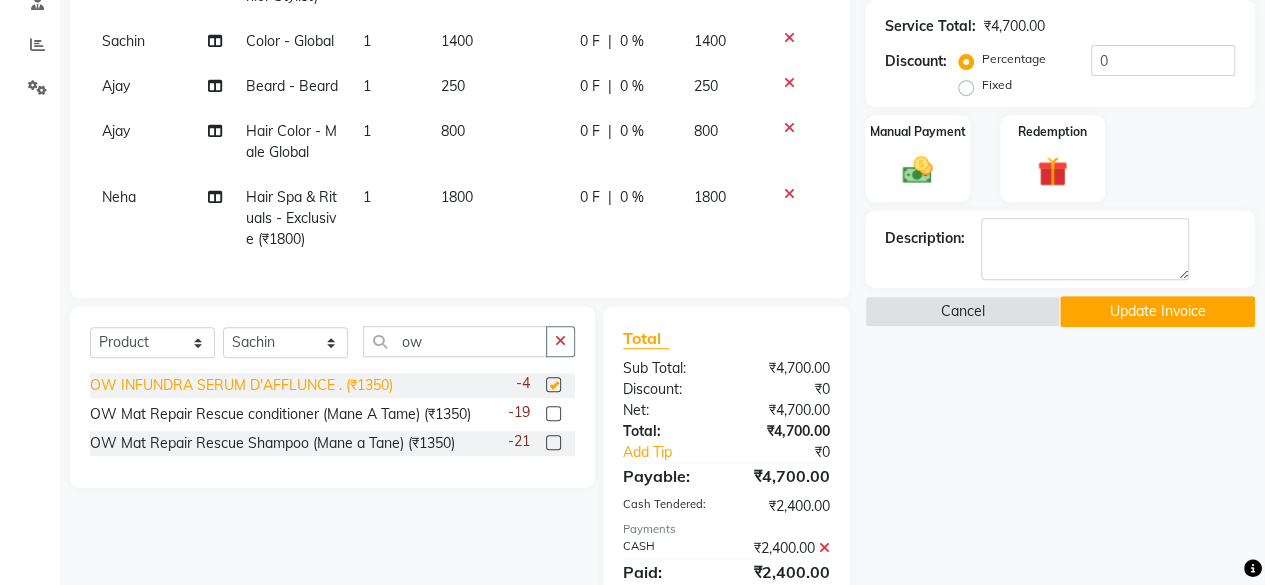 checkbox on "false" 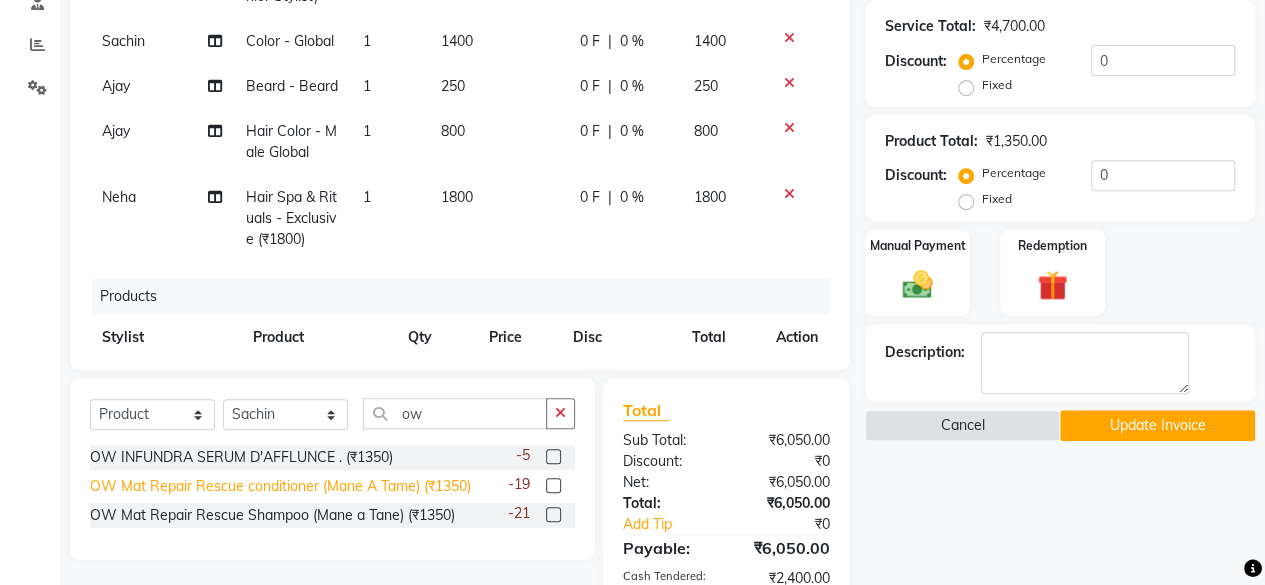click on "OW Mat Repair Rescue conditioner (Mane A Tame) (₹1350)" 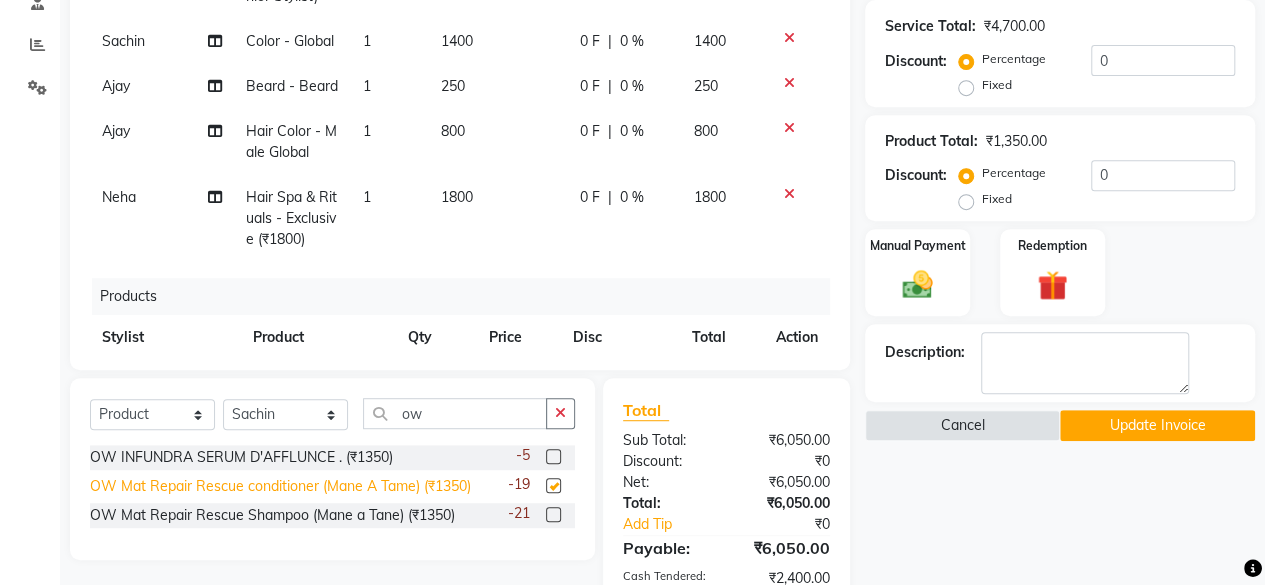 checkbox on "false" 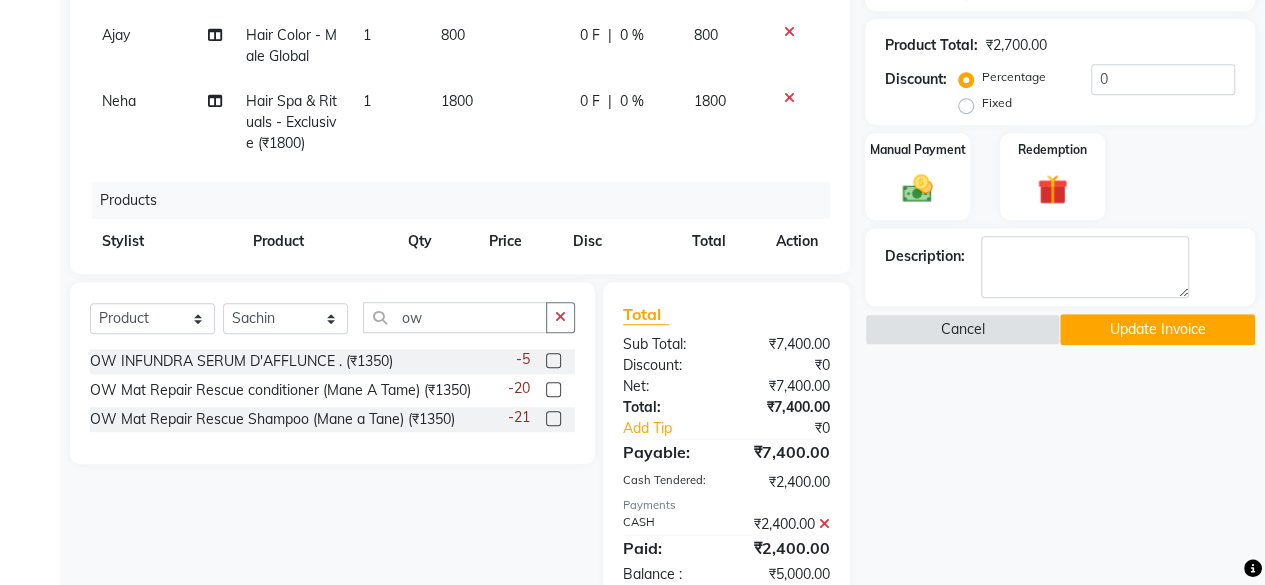 scroll, scrollTop: 498, scrollLeft: 0, axis: vertical 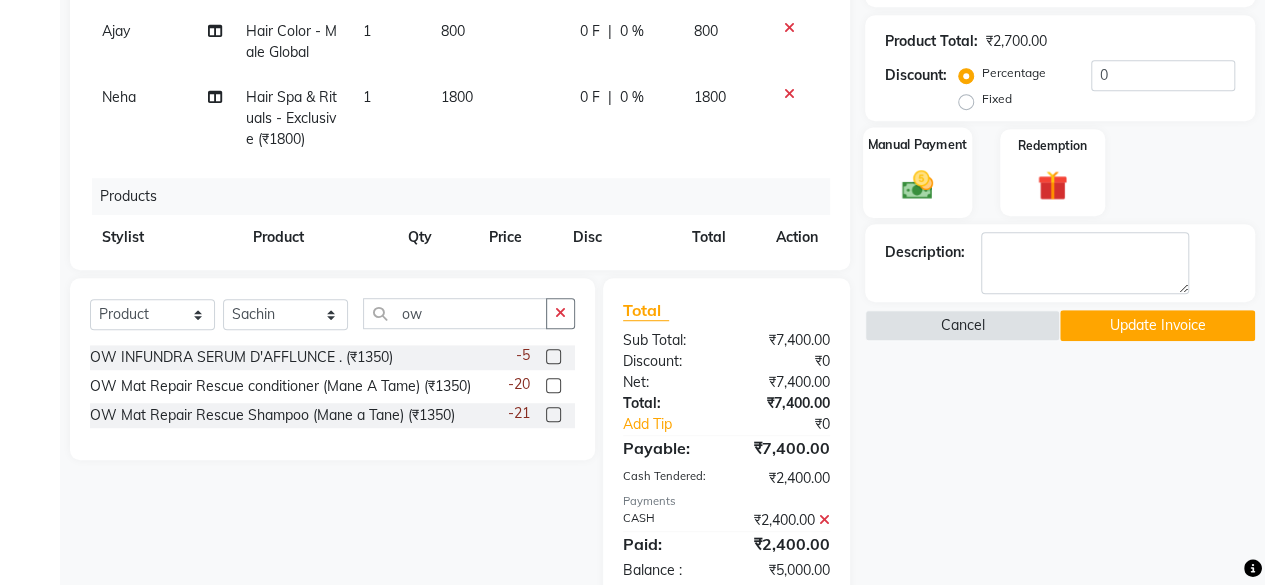 click on "Manual Payment" 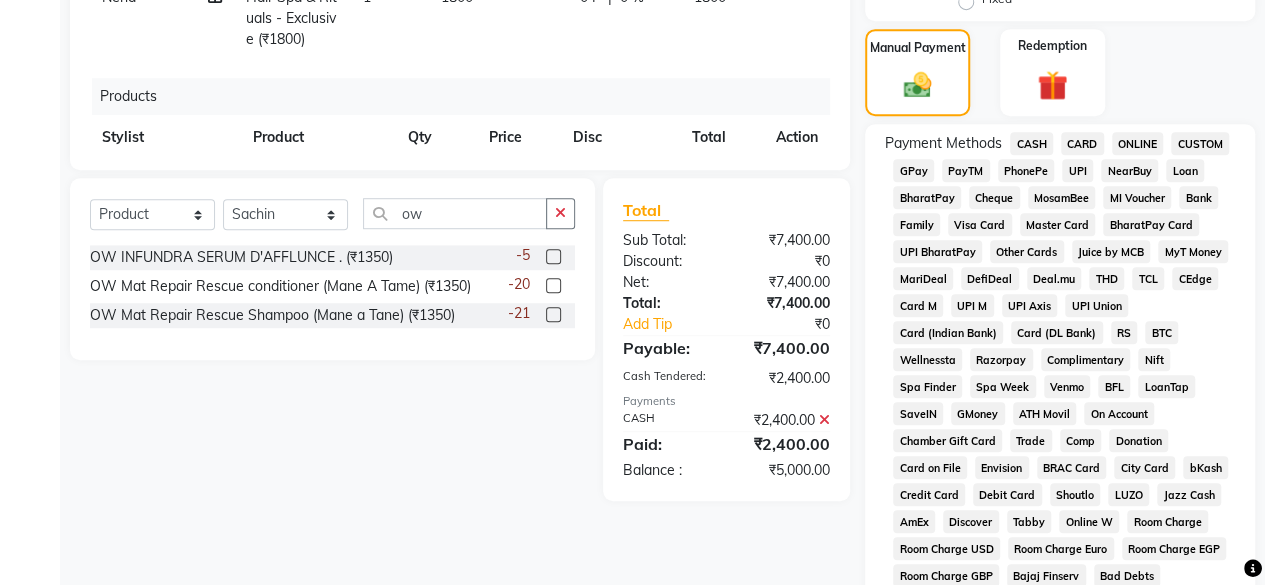 scroll, scrollTop: 298, scrollLeft: 0, axis: vertical 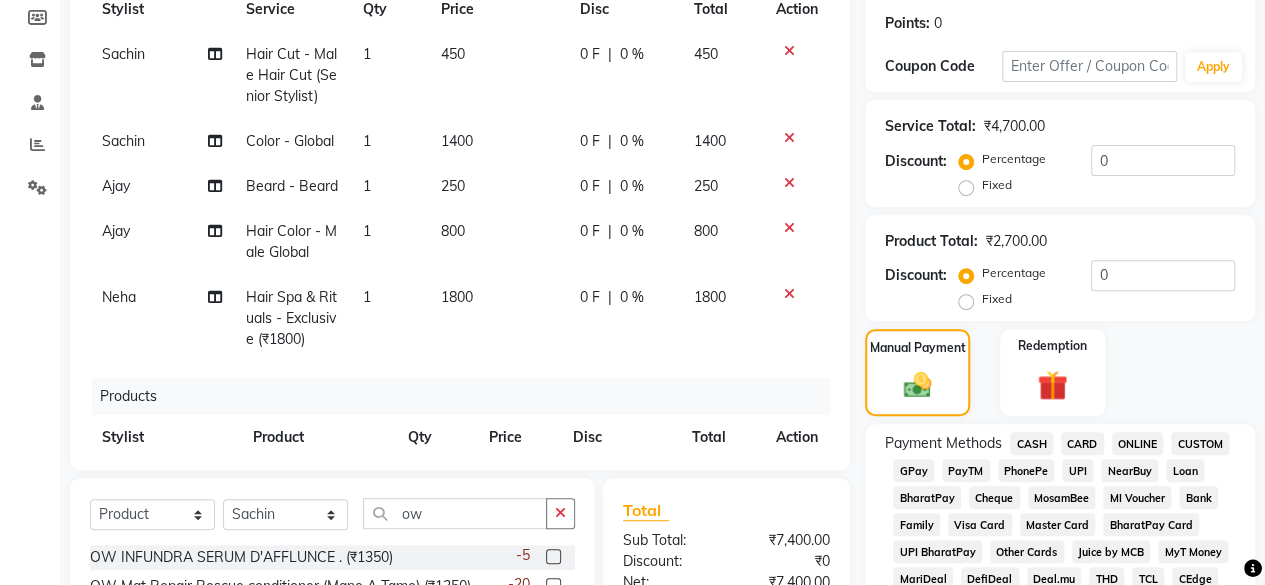 click on "CASH" 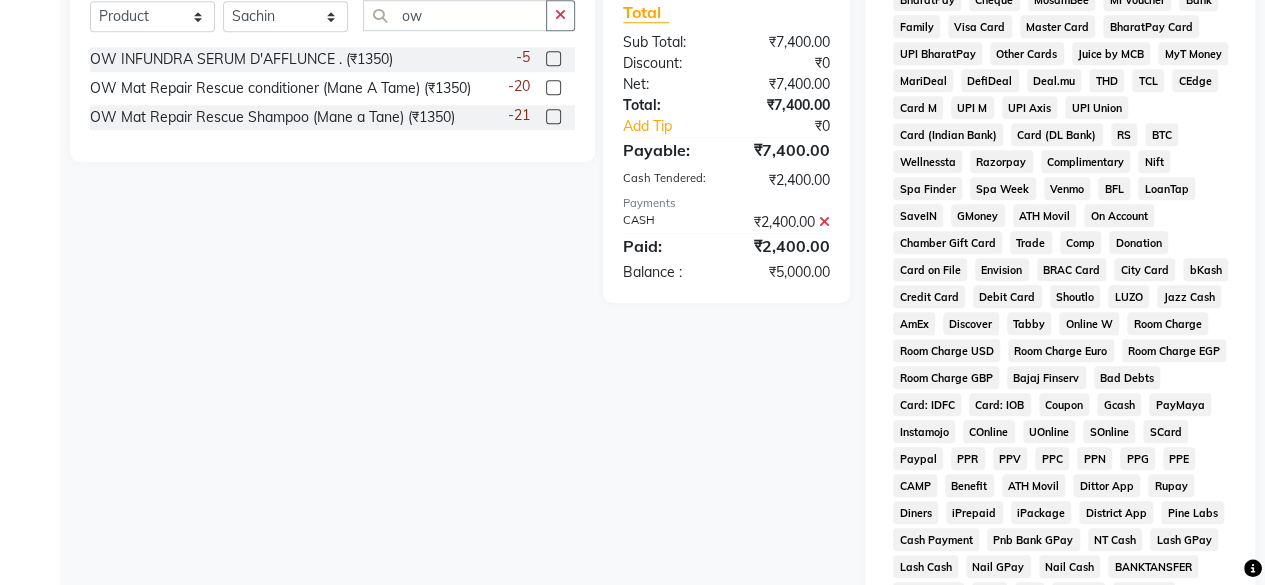 scroll, scrollTop: 1196, scrollLeft: 0, axis: vertical 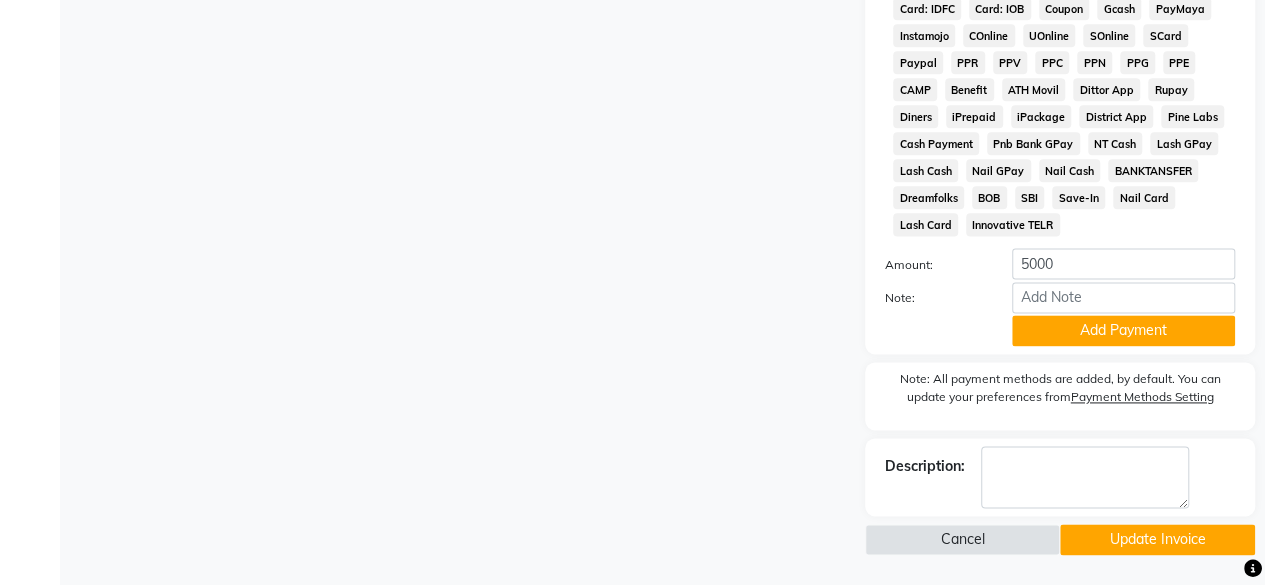click on "Update Invoice" 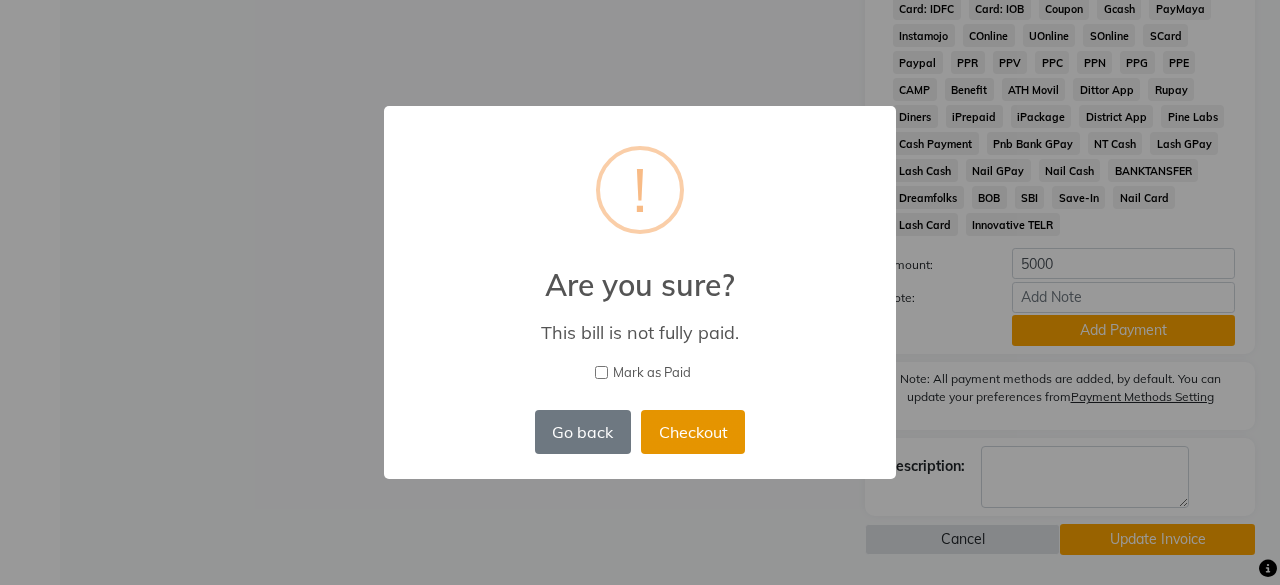 click on "Checkout" at bounding box center (693, 432) 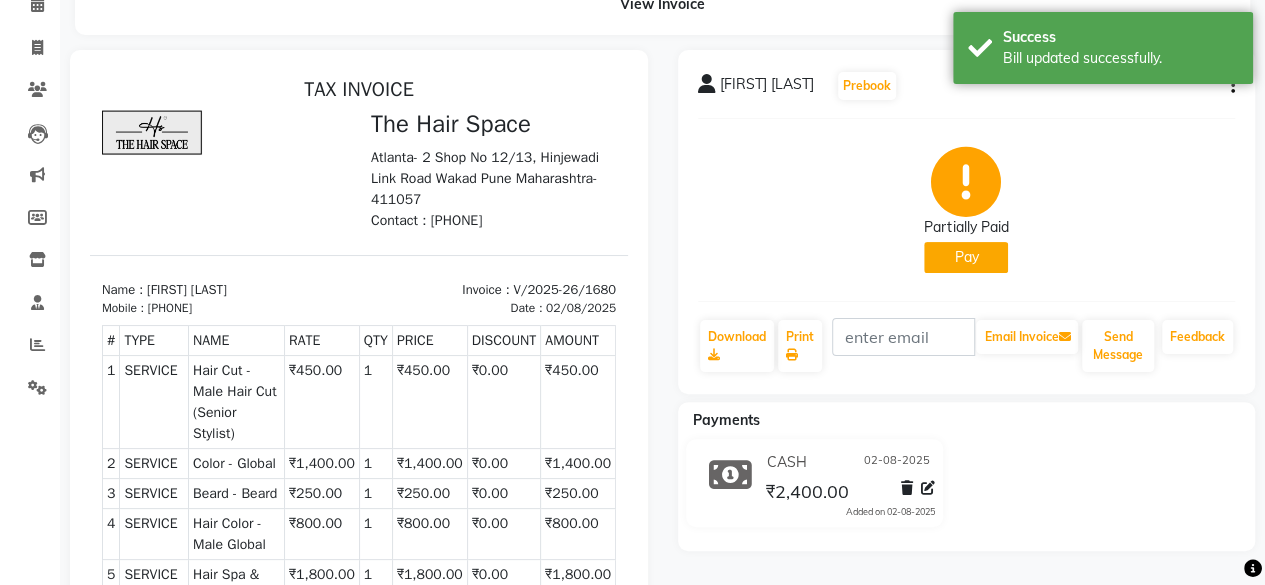 scroll, scrollTop: 0, scrollLeft: 0, axis: both 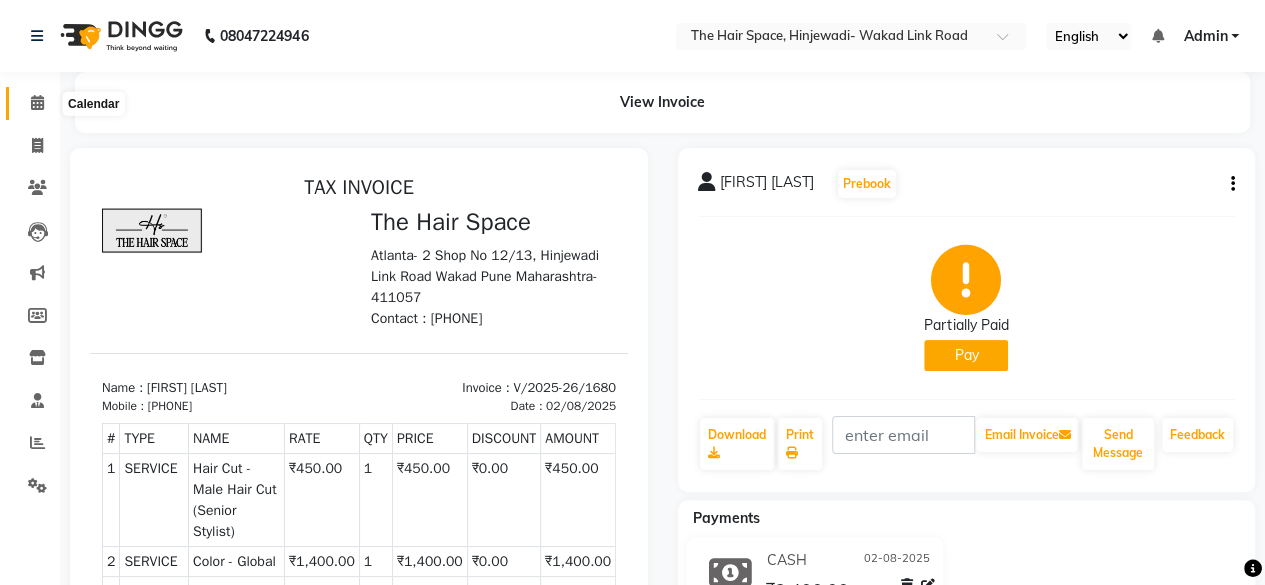 click 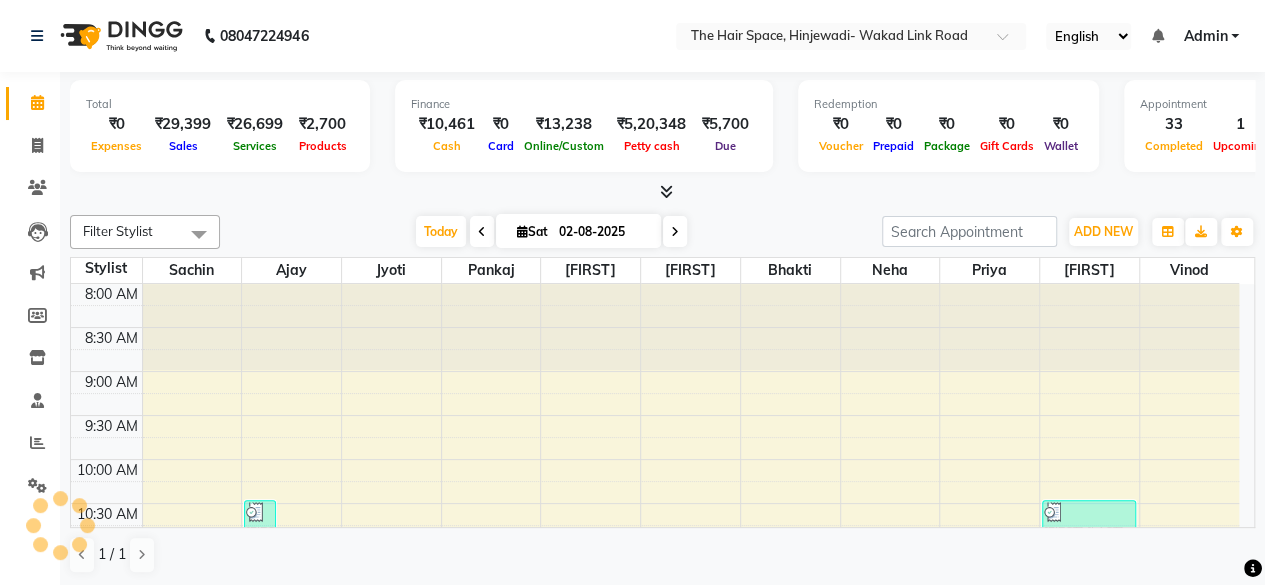 scroll, scrollTop: 0, scrollLeft: 0, axis: both 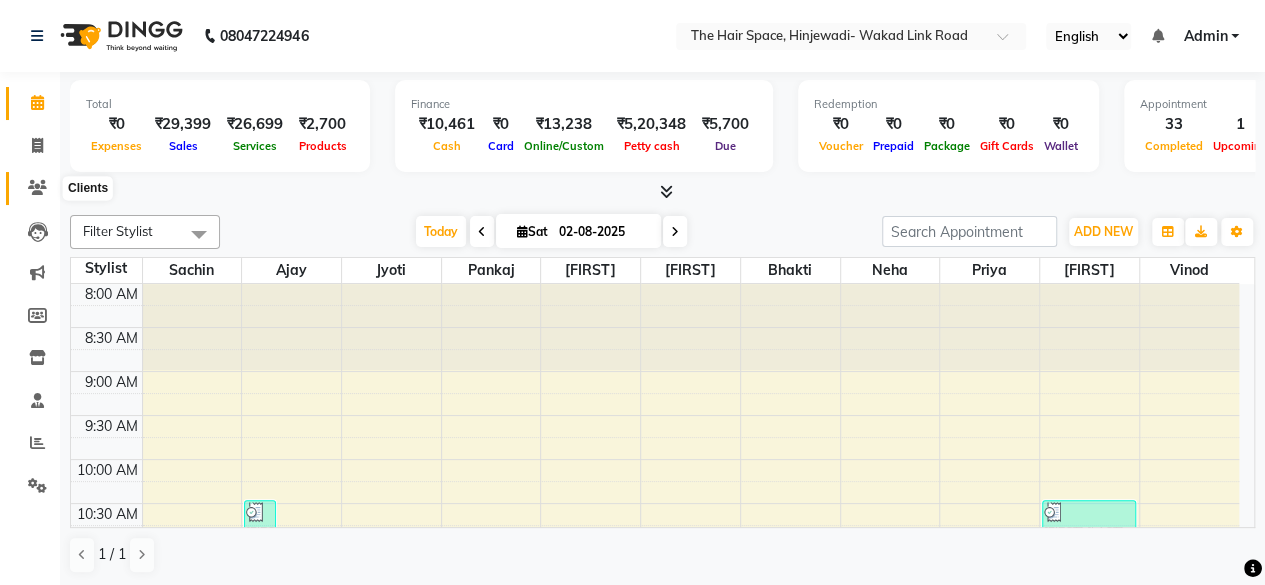 click 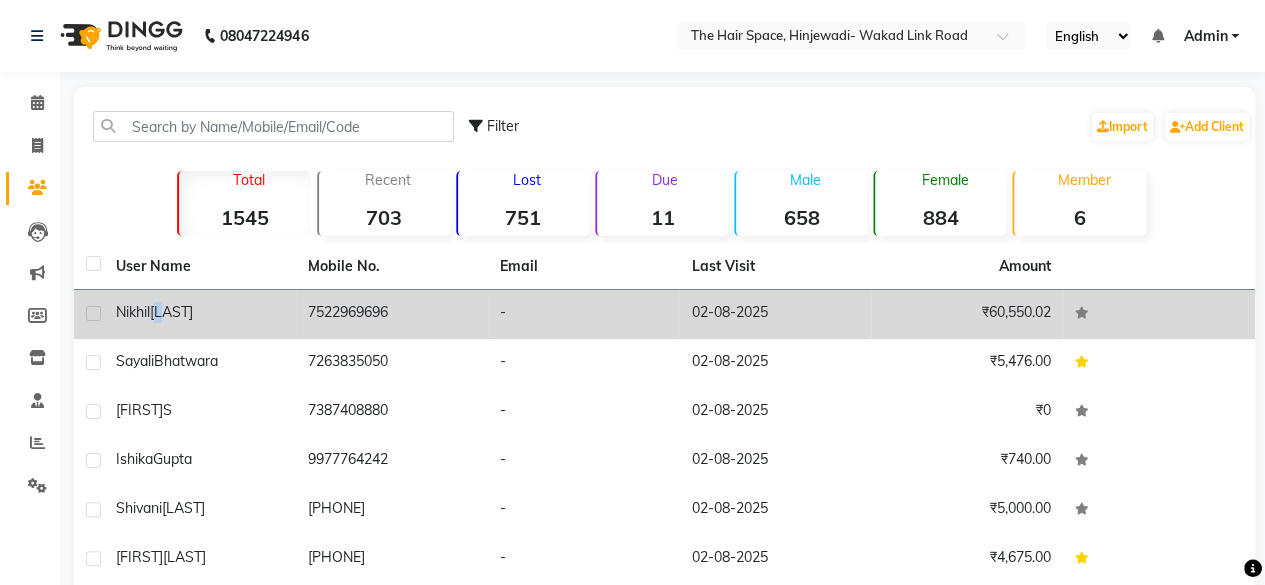 click on "[LAST]" 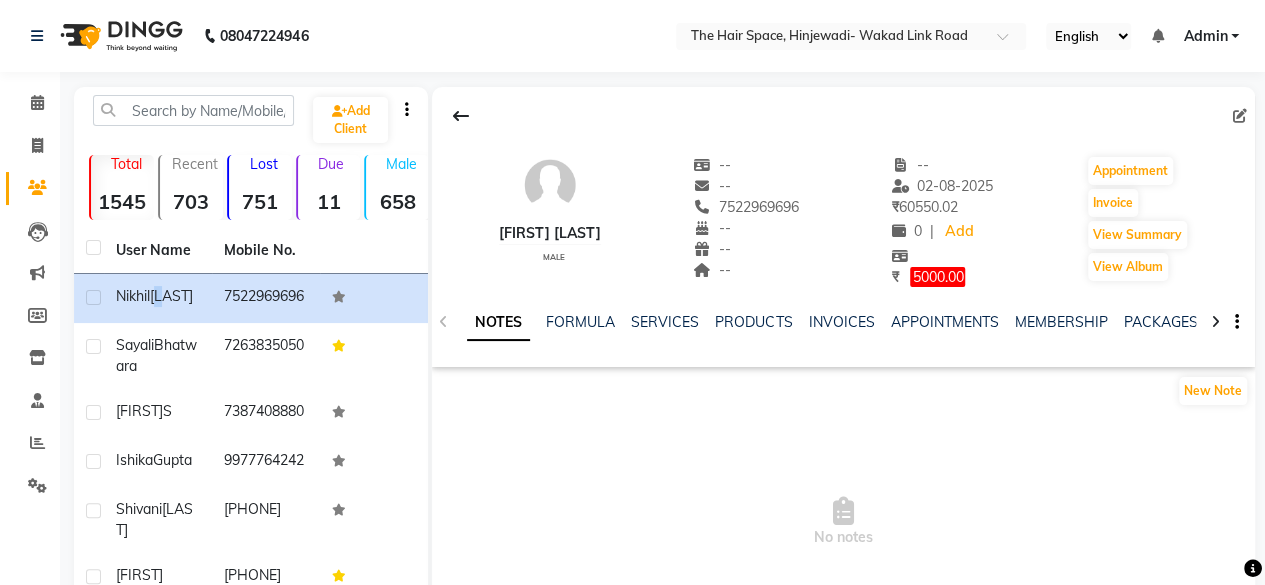 scroll, scrollTop: 74, scrollLeft: 0, axis: vertical 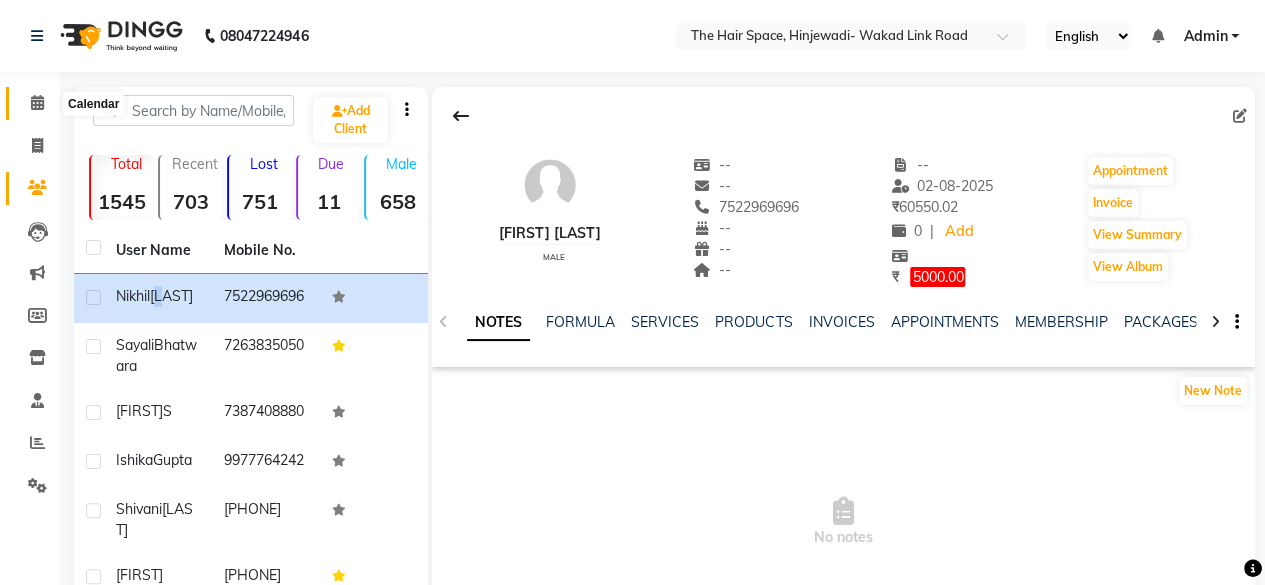 click 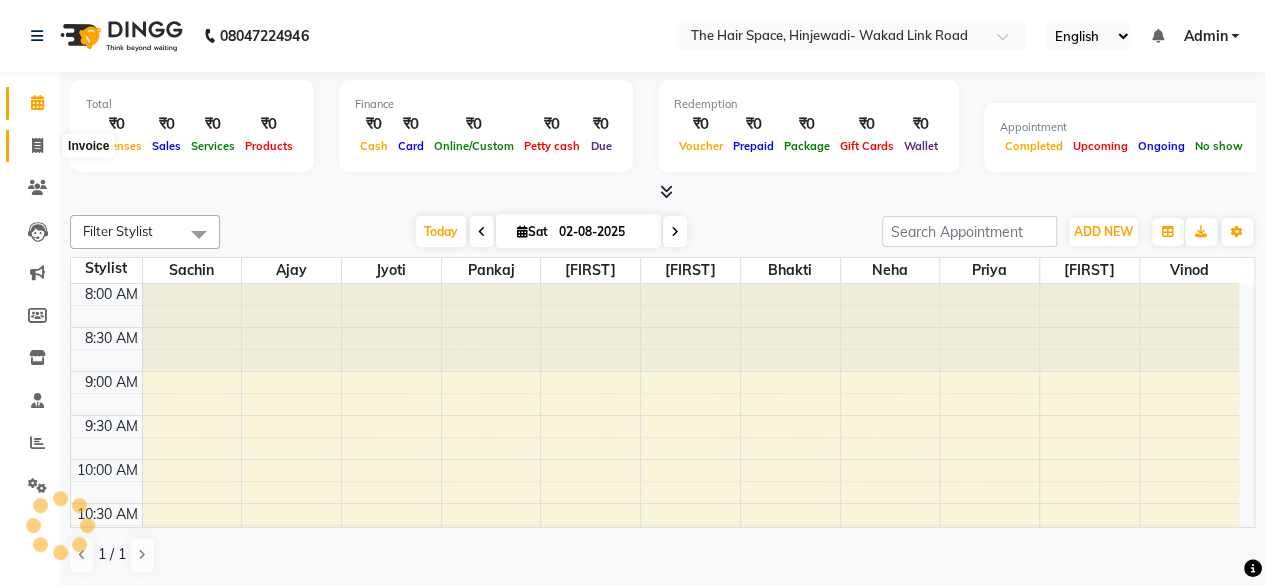 scroll, scrollTop: 0, scrollLeft: 0, axis: both 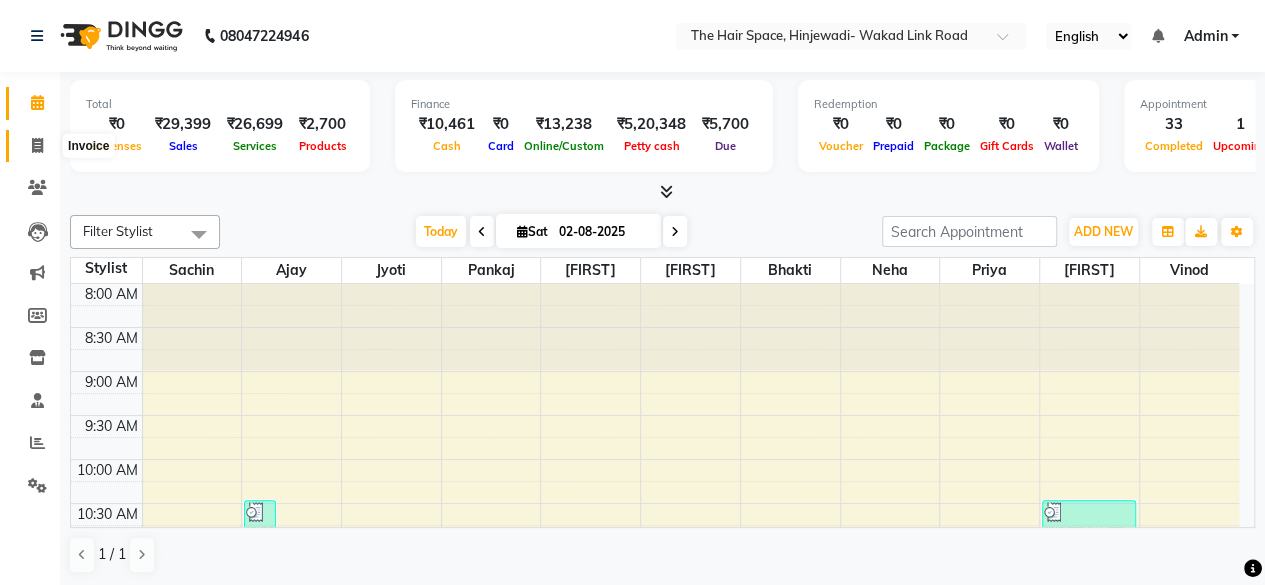 click 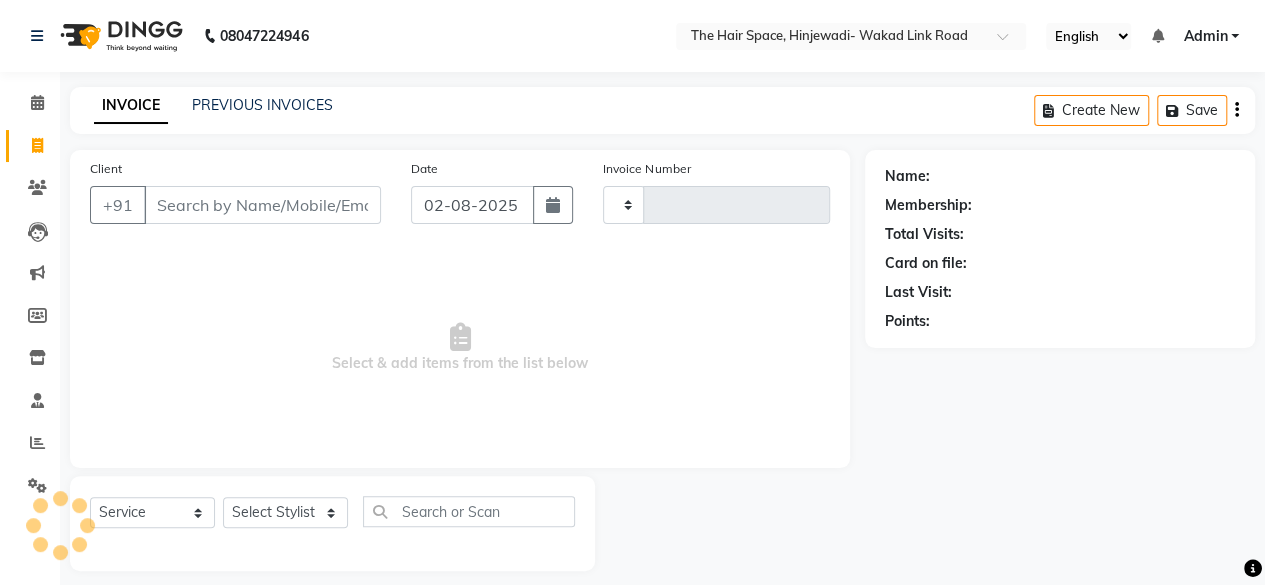type on "1686" 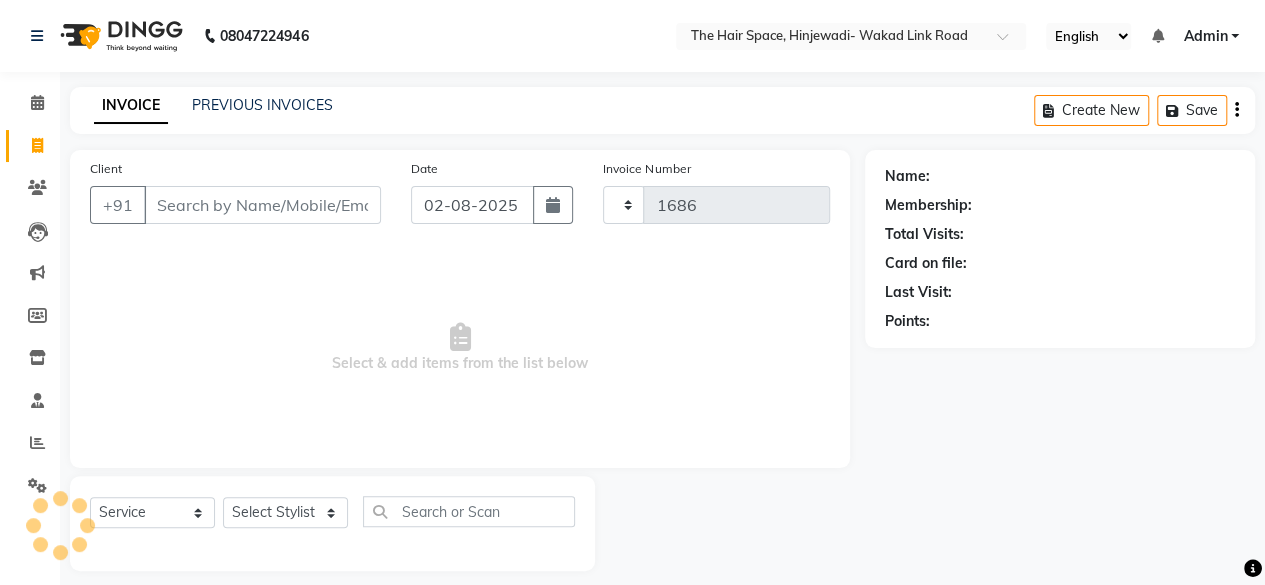 select on "6697" 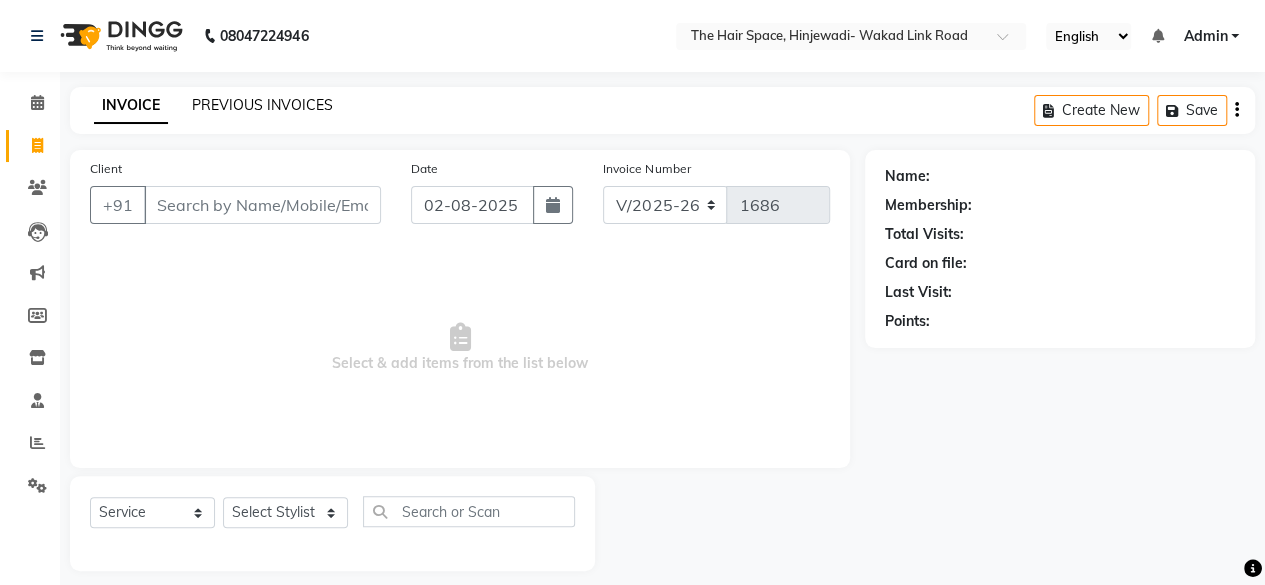 click on "PREVIOUS INVOICES" 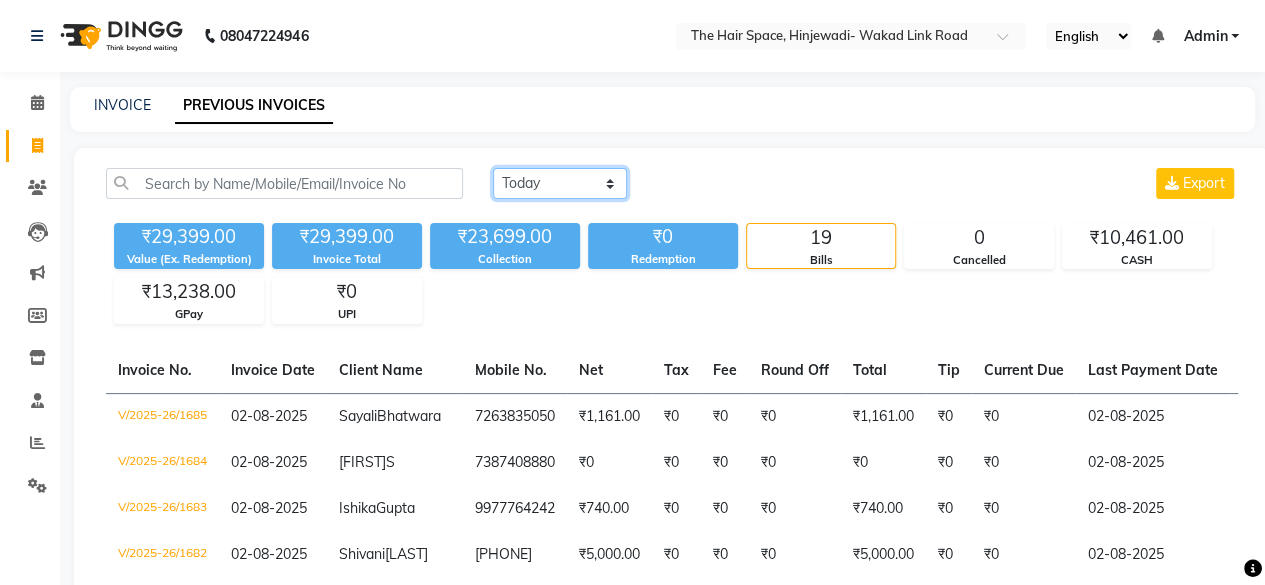 click on "Today Yesterday Custom Range" 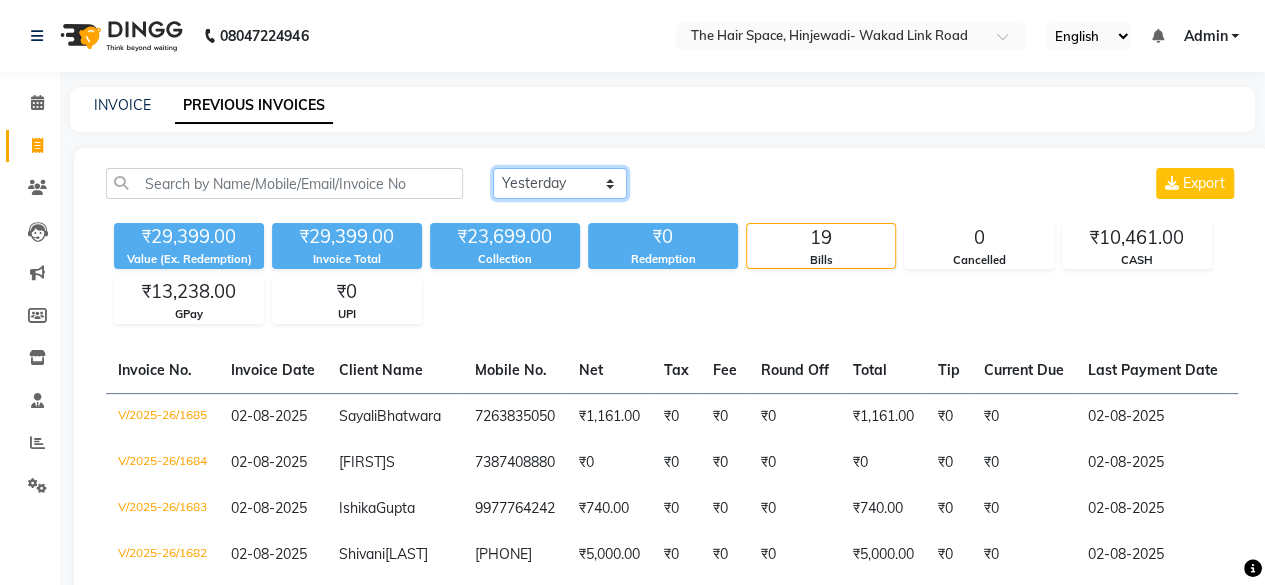 click on "Today Yesterday Custom Range" 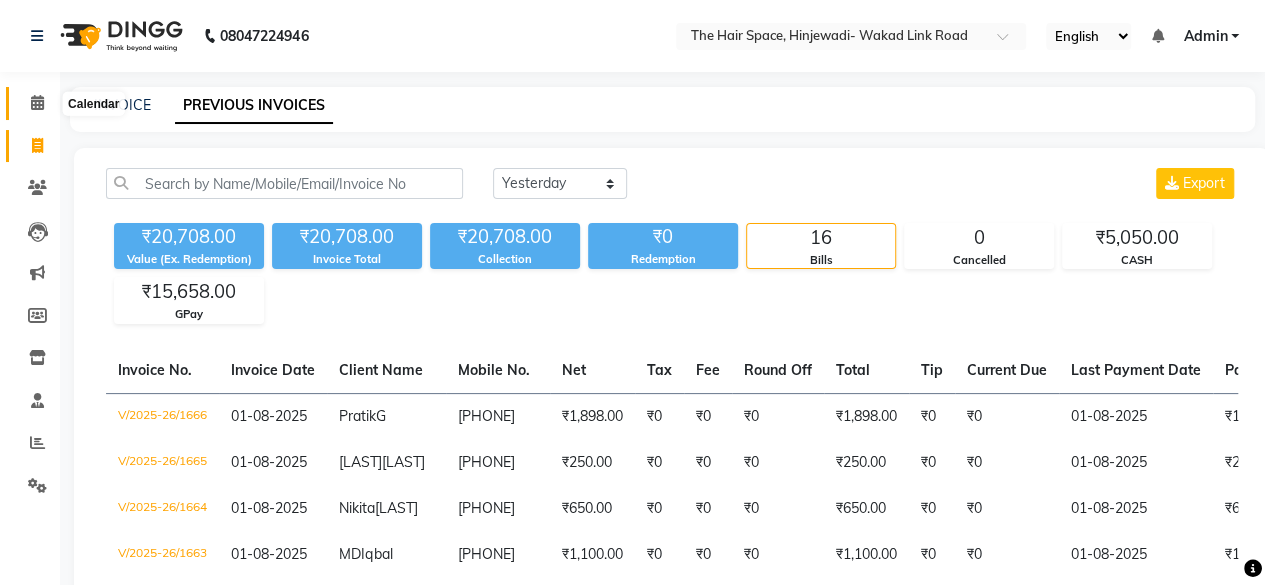 click 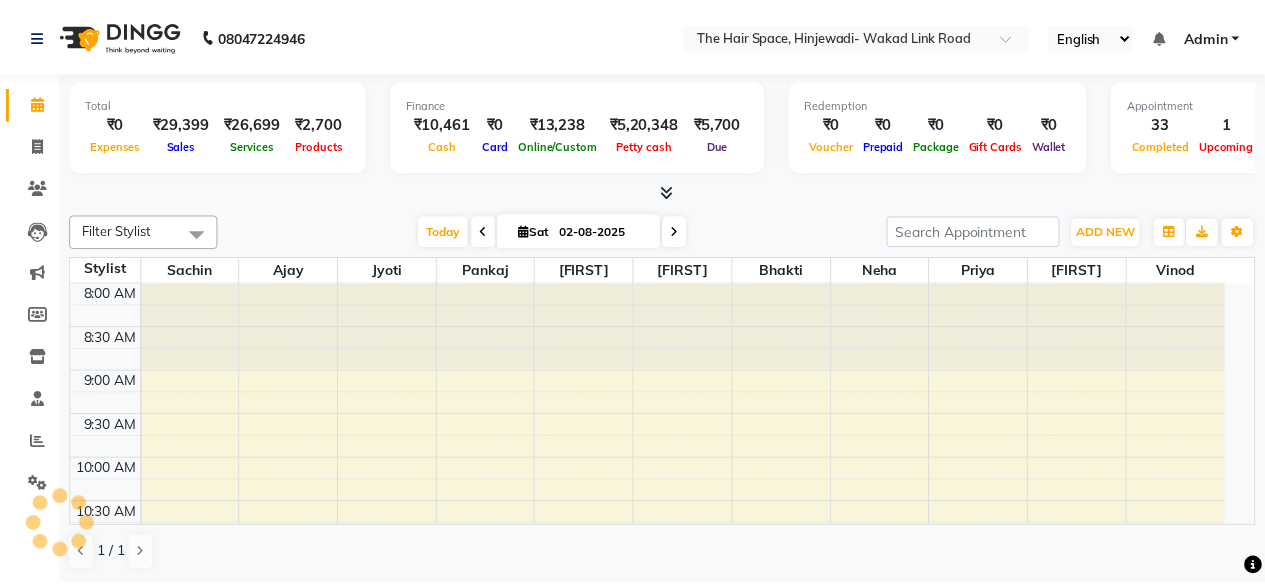 scroll, scrollTop: 0, scrollLeft: 0, axis: both 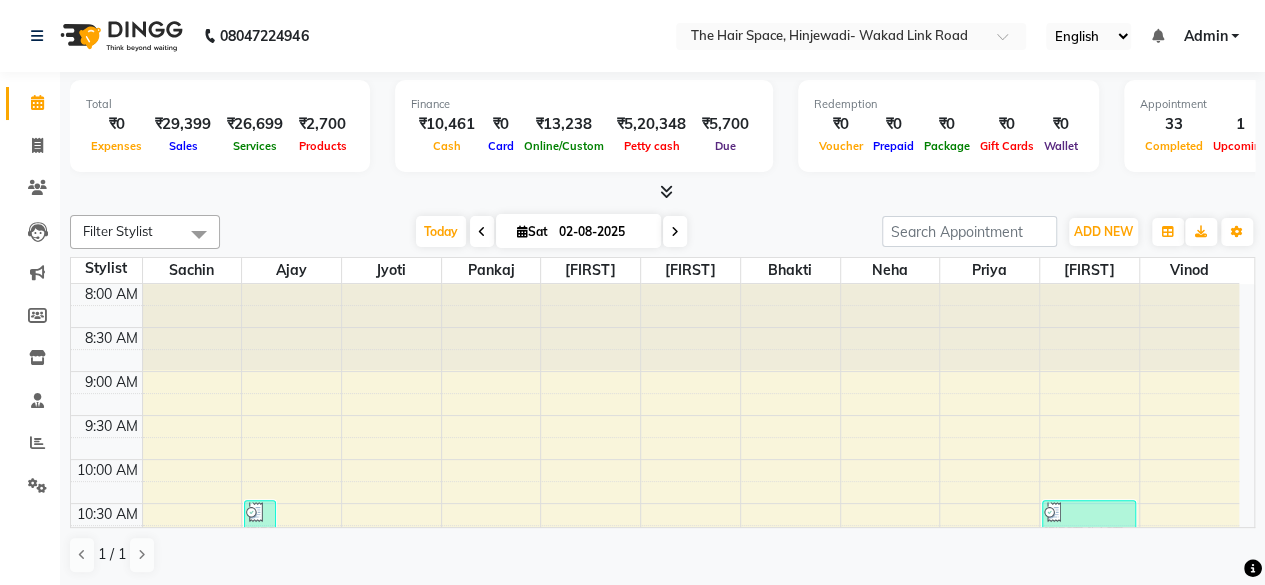click at bounding box center (675, 232) 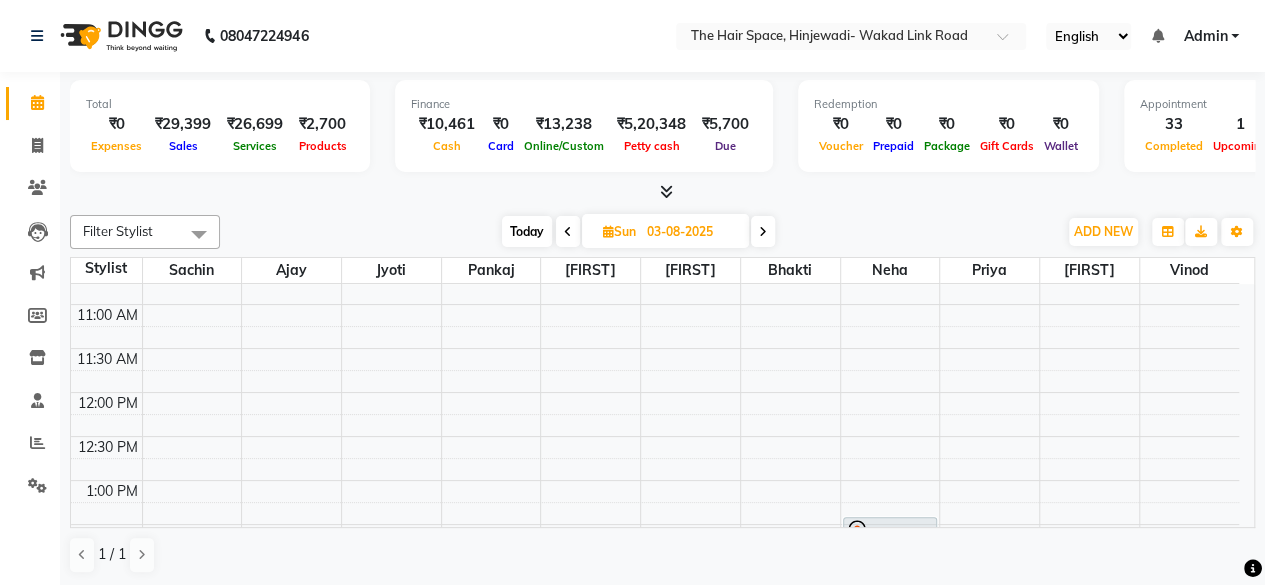 scroll, scrollTop: 500, scrollLeft: 0, axis: vertical 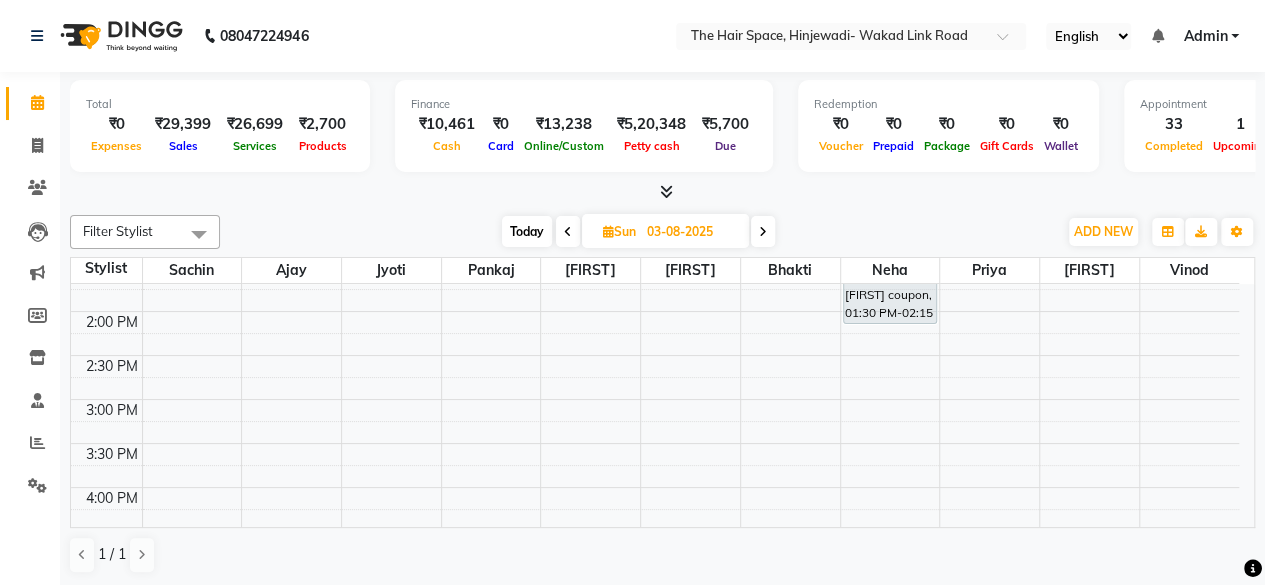 click on "Admin" at bounding box center (1205, 36) 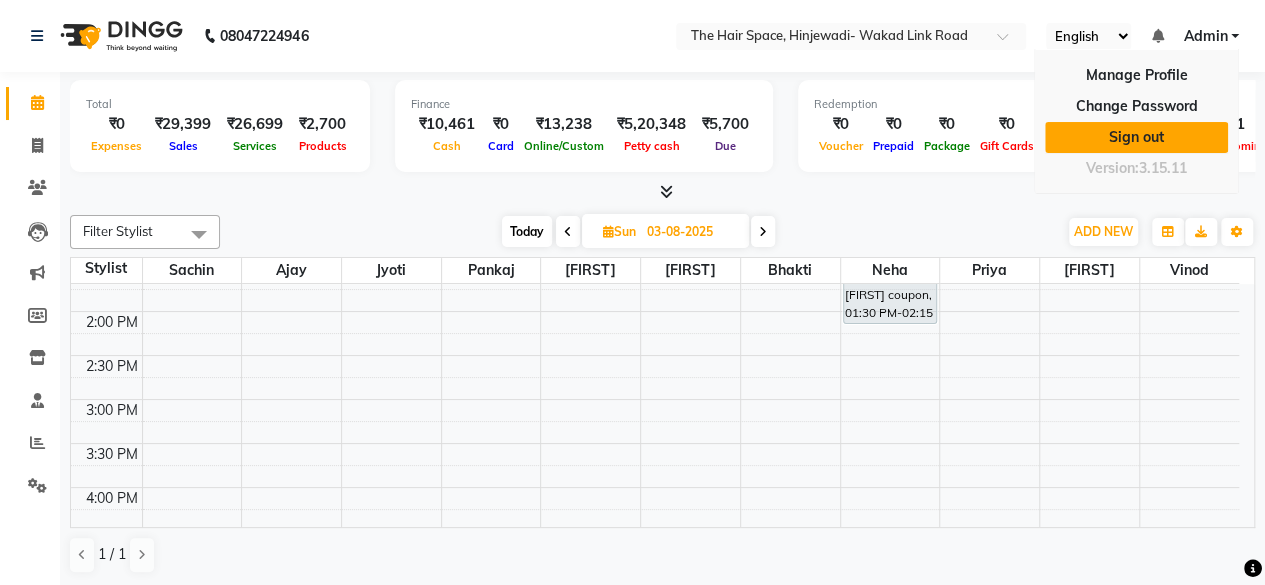 click on "Sign out" at bounding box center (1136, 137) 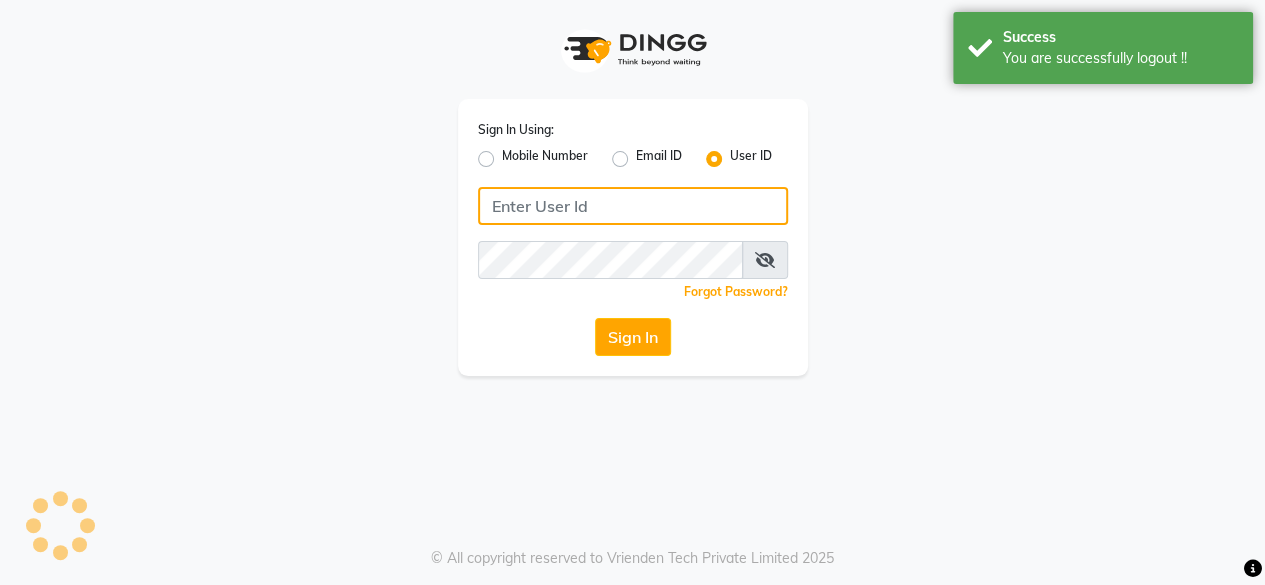 type on "thehairspace" 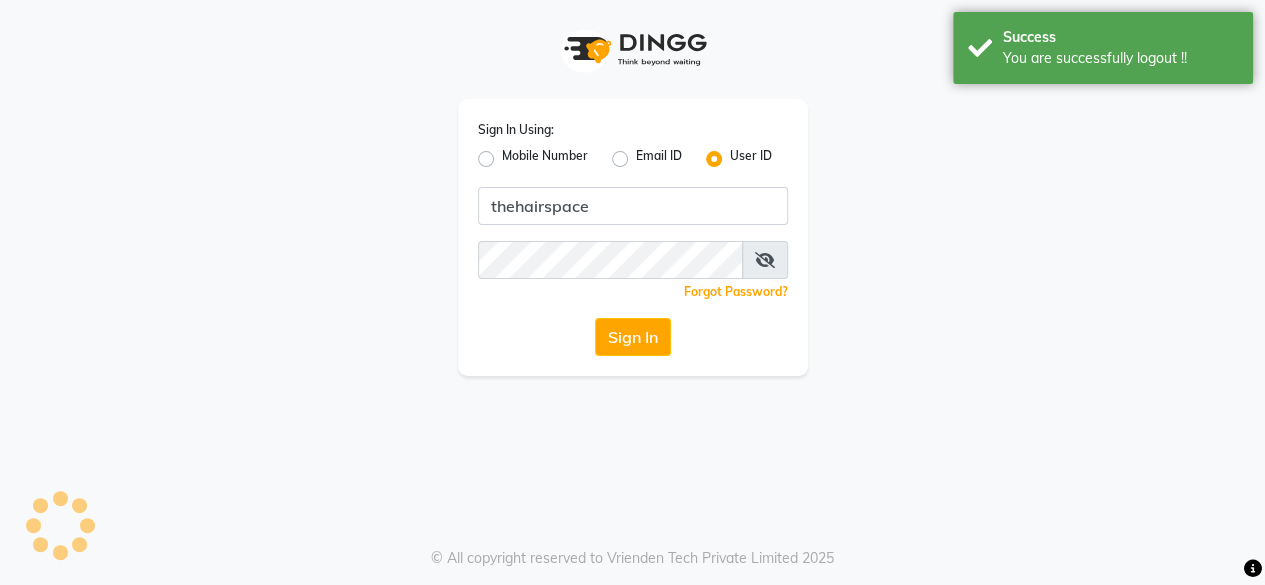 scroll, scrollTop: 0, scrollLeft: 0, axis: both 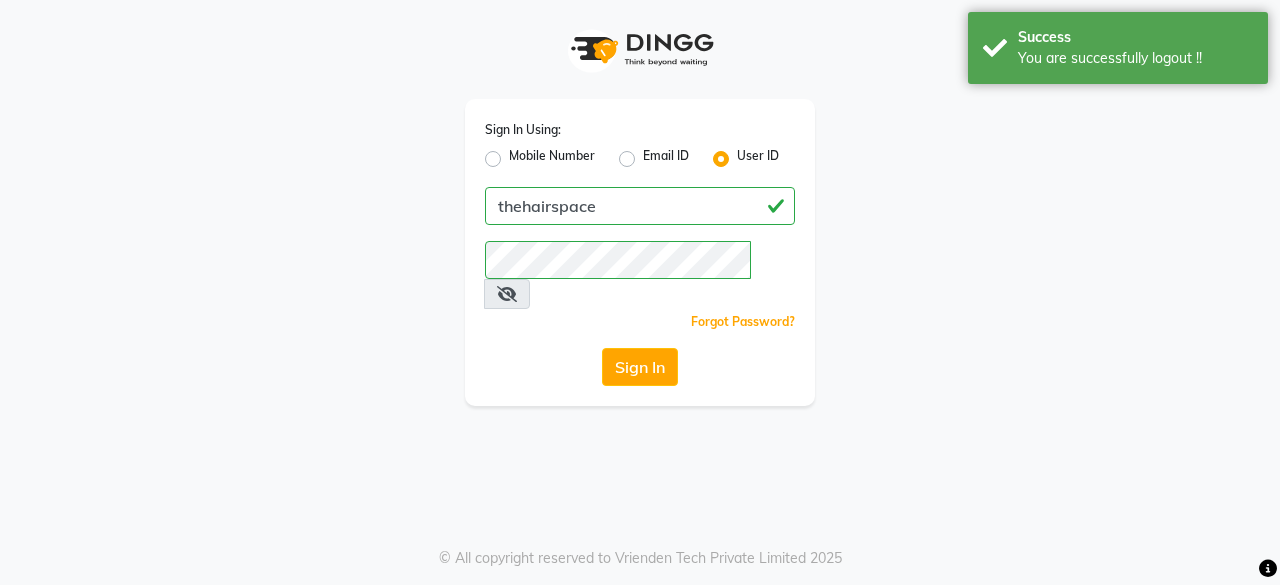 click on "Sign In Using: Mobile Number Email ID User ID thehairspace  Remember me Forgot Password?  Sign In" 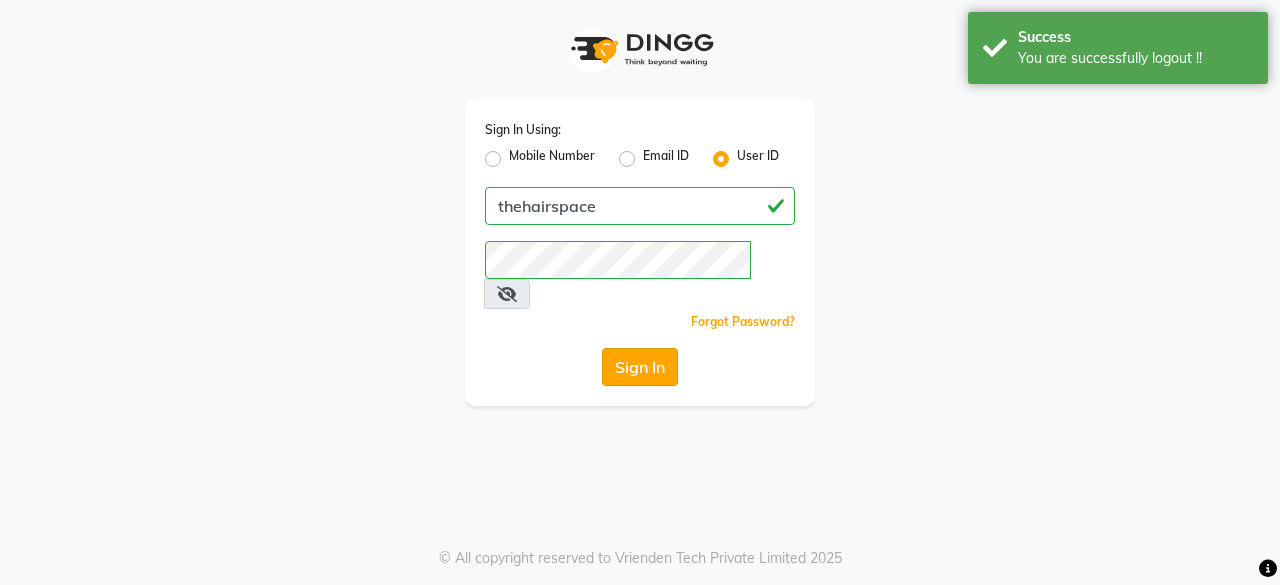 click on "Sign In" 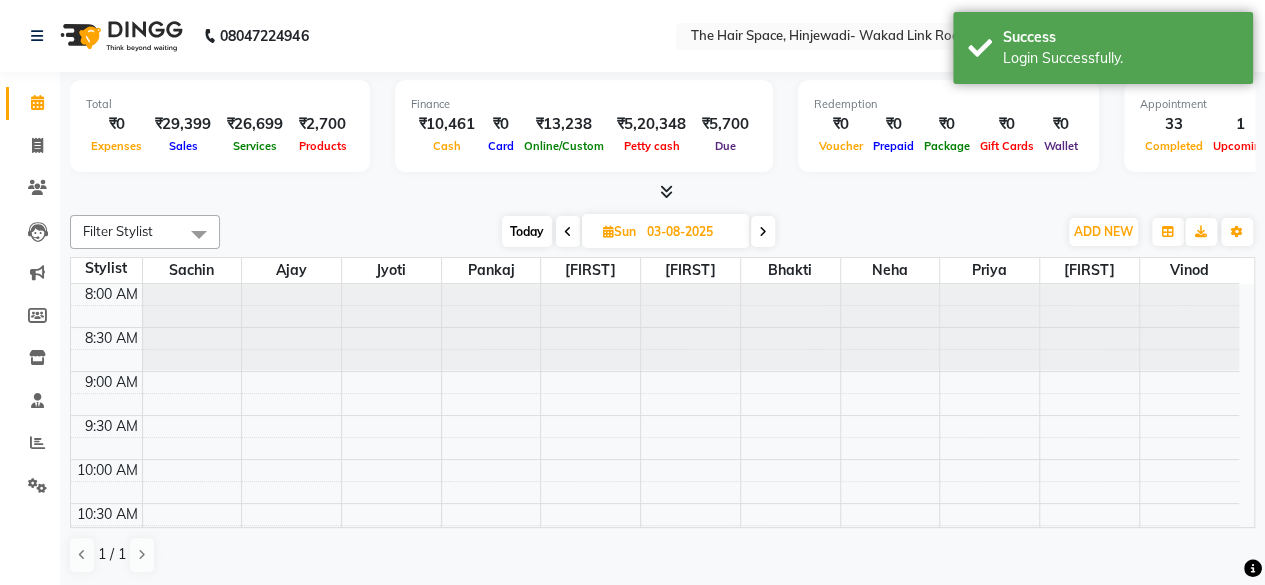 scroll, scrollTop: 300, scrollLeft: 0, axis: vertical 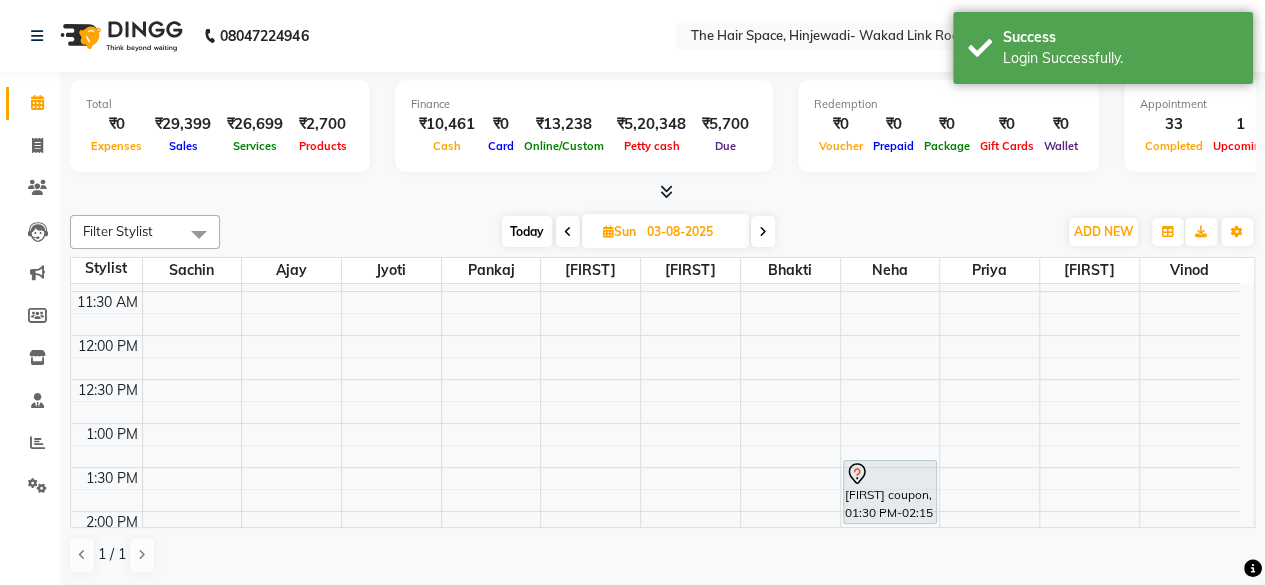 click on "Today" at bounding box center (527, 231) 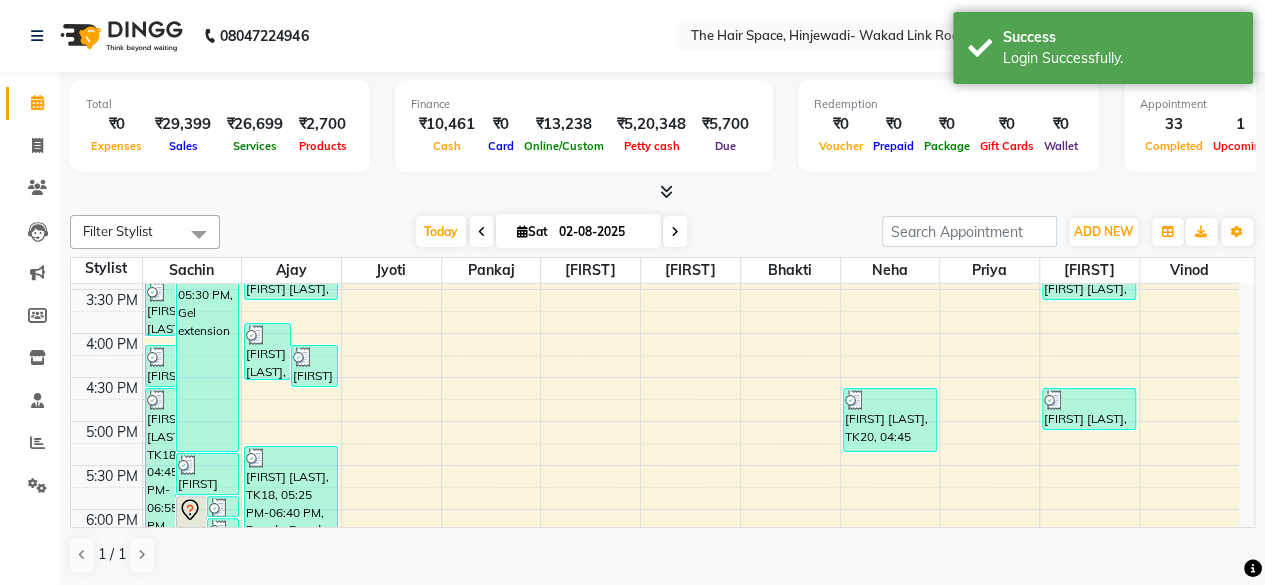 scroll, scrollTop: 754, scrollLeft: 0, axis: vertical 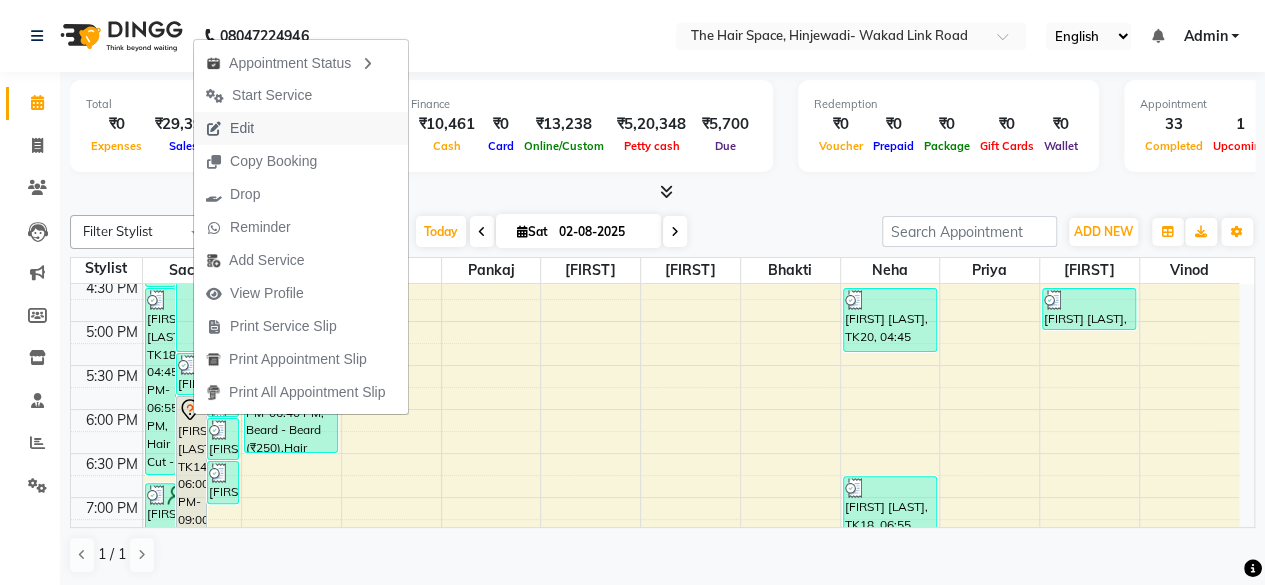 click on "Edit" at bounding box center [242, 128] 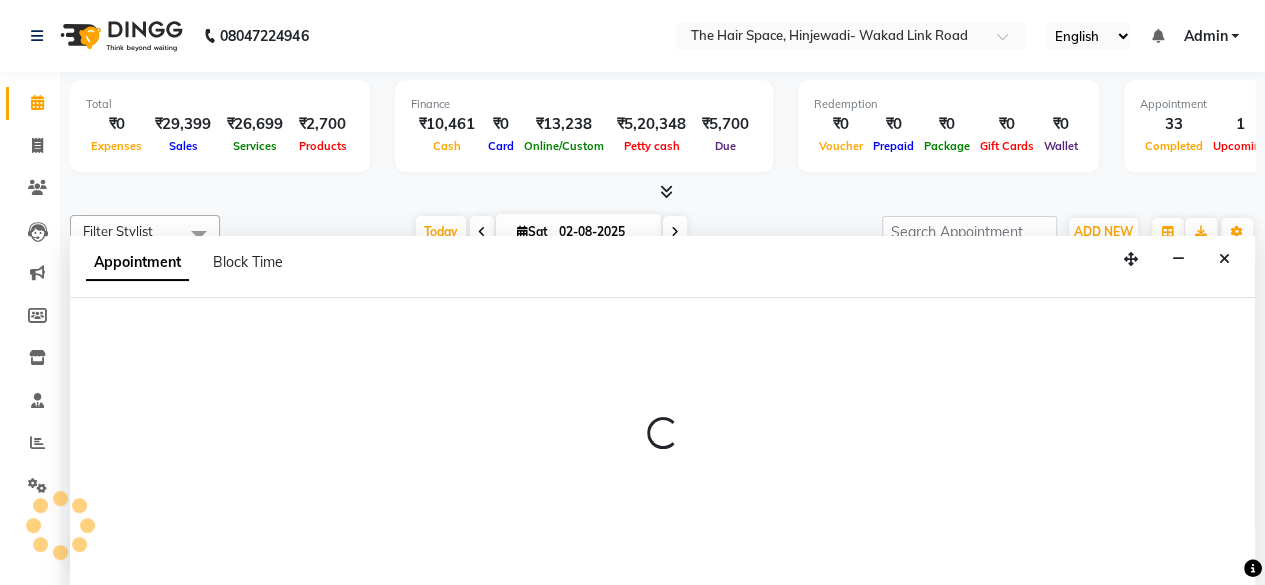 scroll, scrollTop: 0, scrollLeft: 0, axis: both 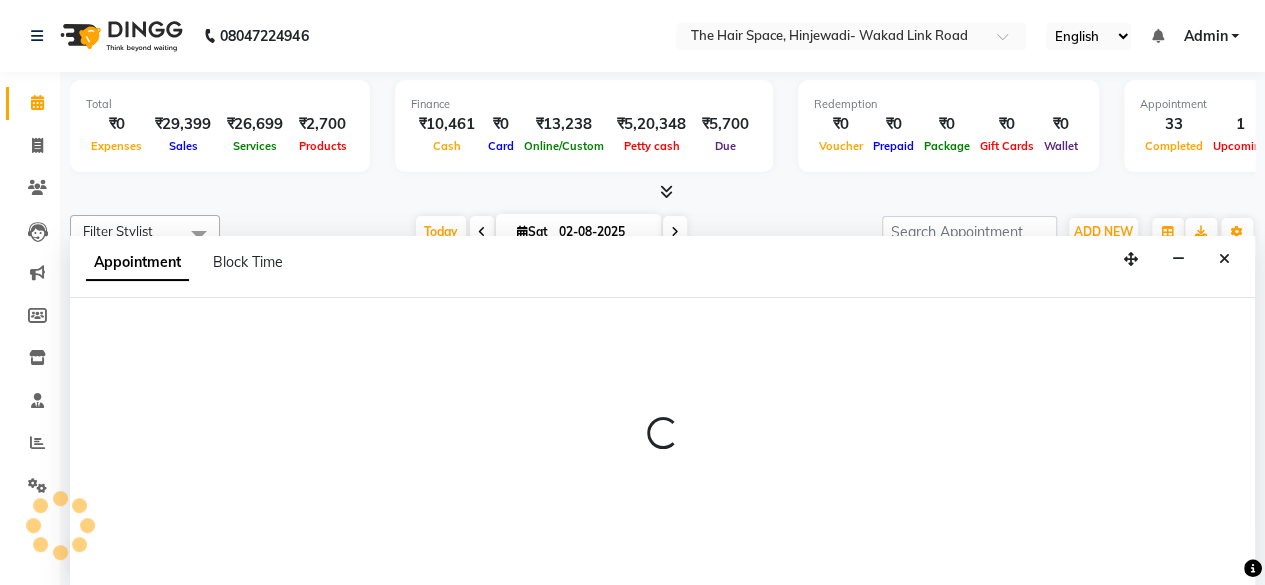 select on "tentative" 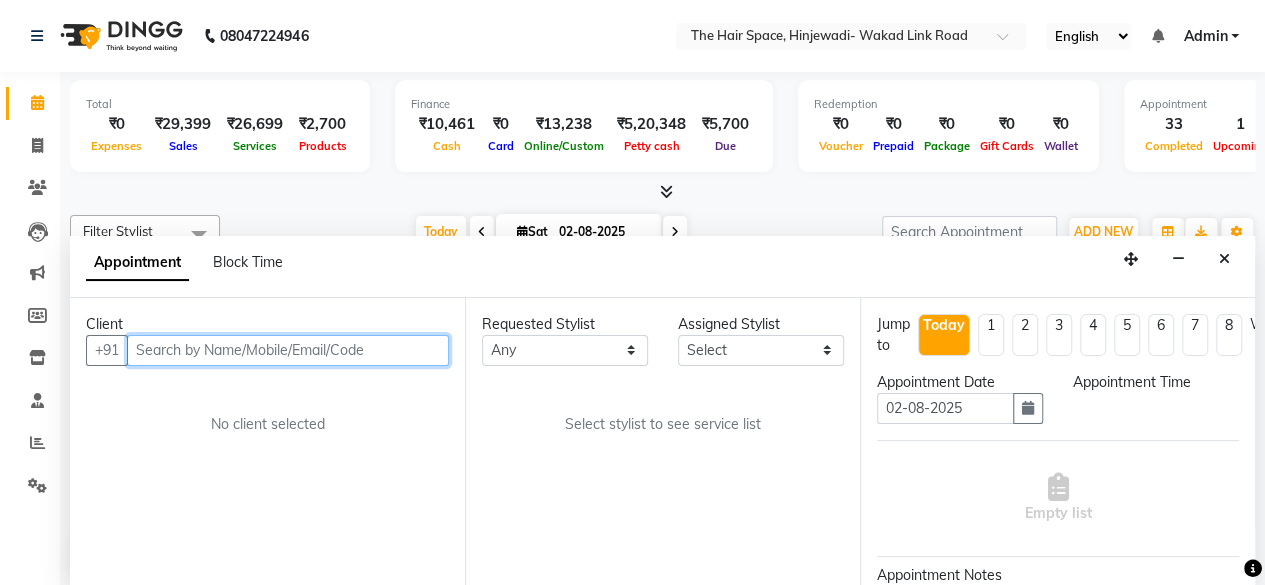 select on "52136" 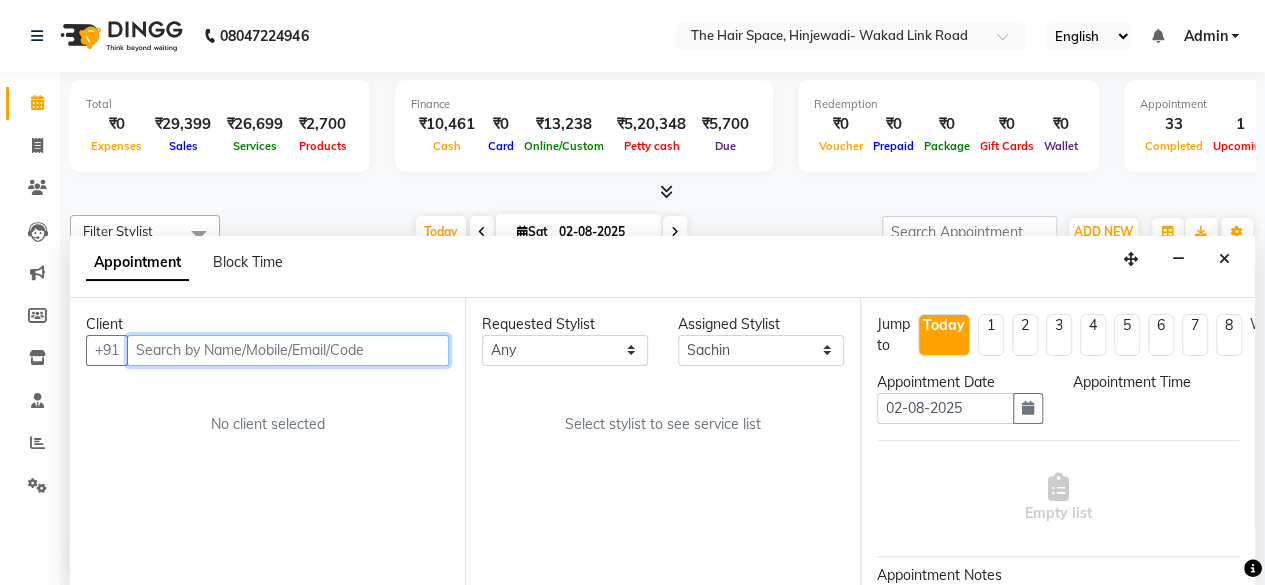 select on "1080" 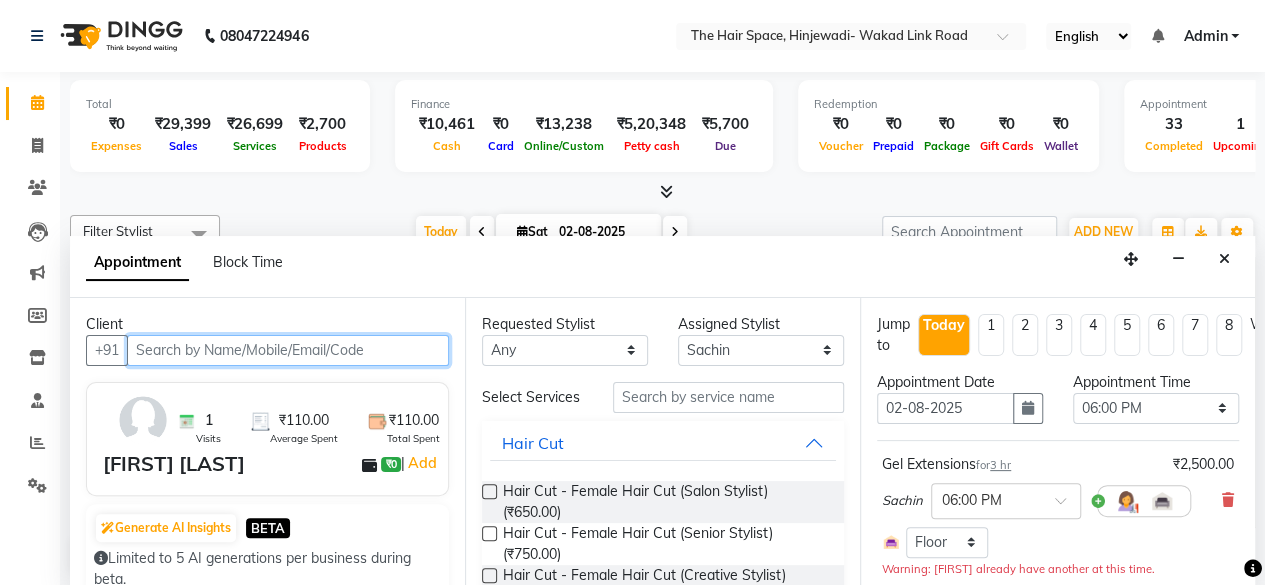 scroll, scrollTop: 955, scrollLeft: 0, axis: vertical 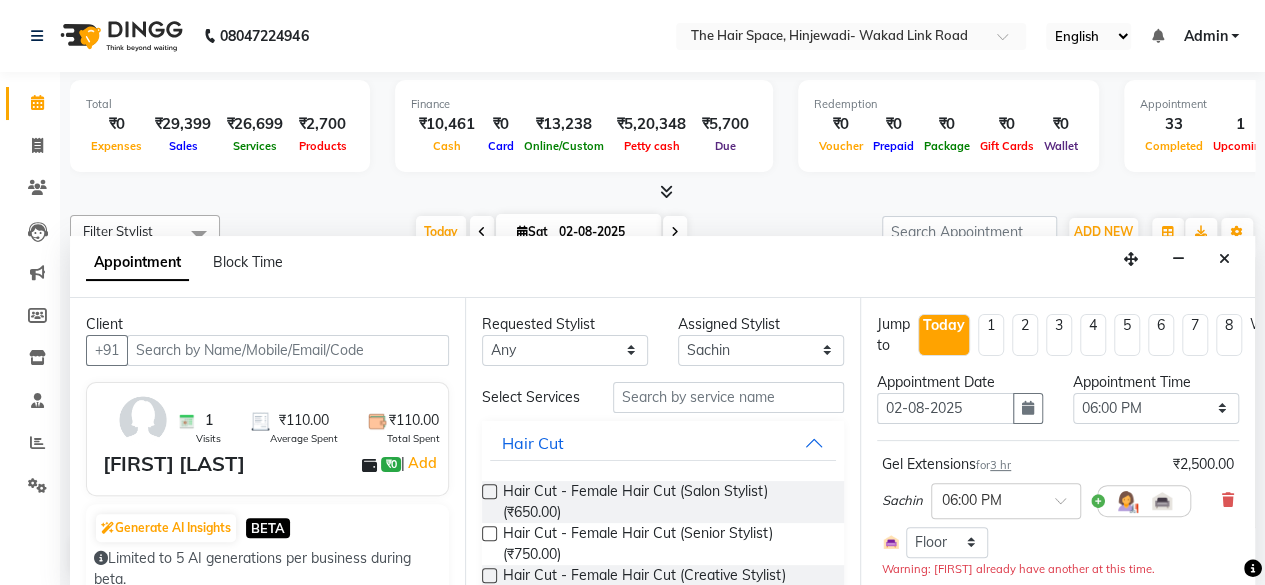 click at bounding box center (143, 420) 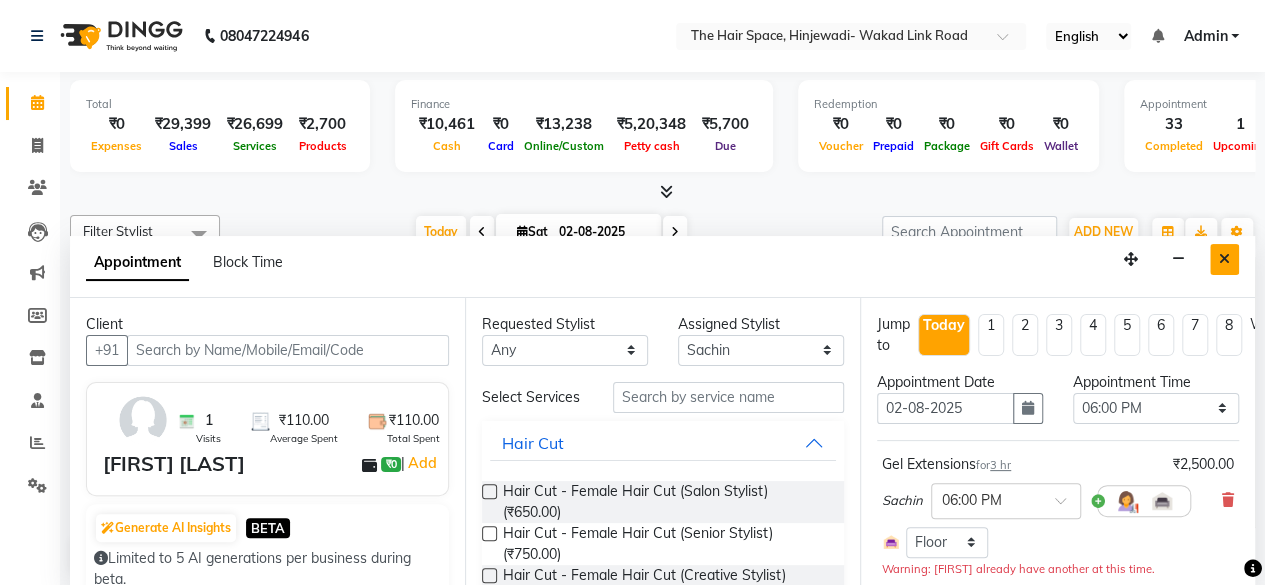 click at bounding box center [1224, 259] 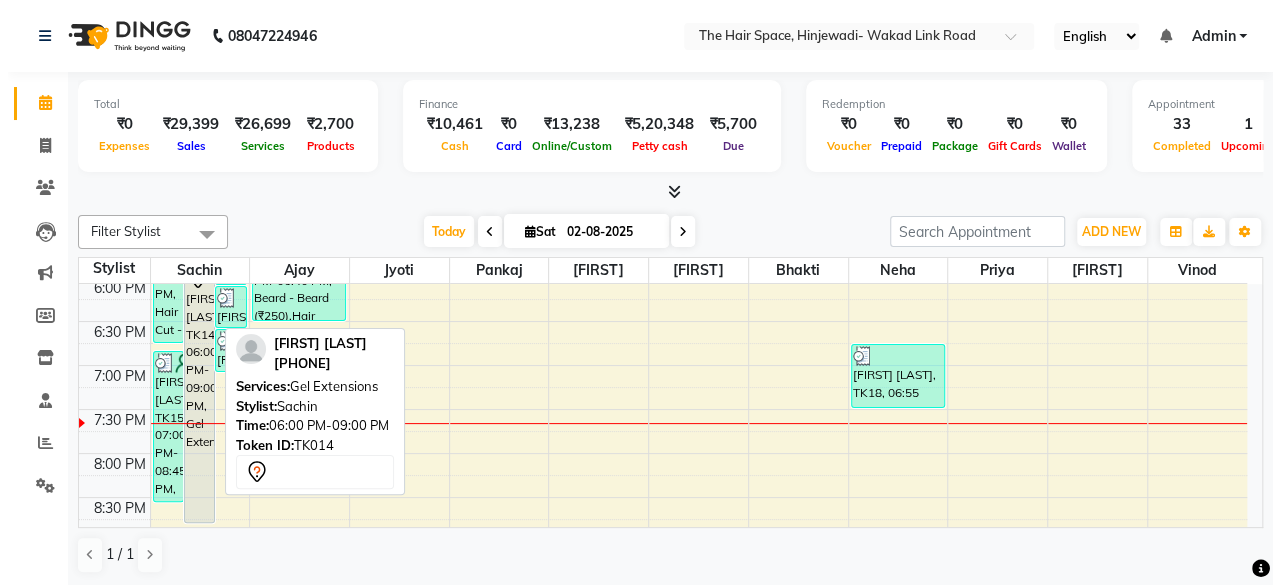 scroll, scrollTop: 855, scrollLeft: 0, axis: vertical 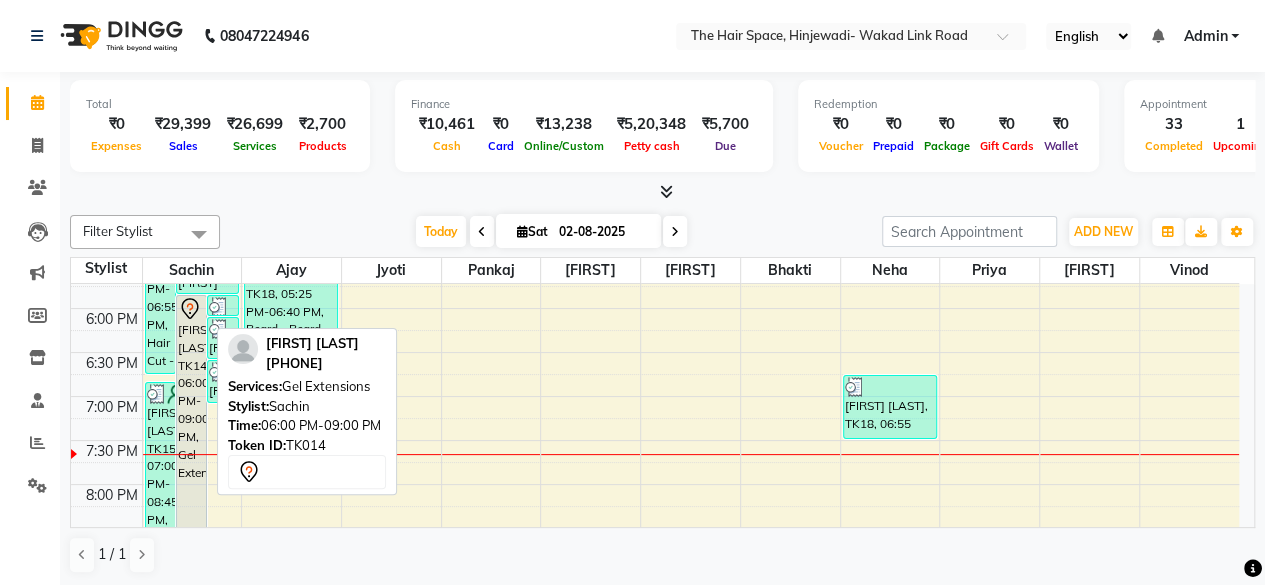 click 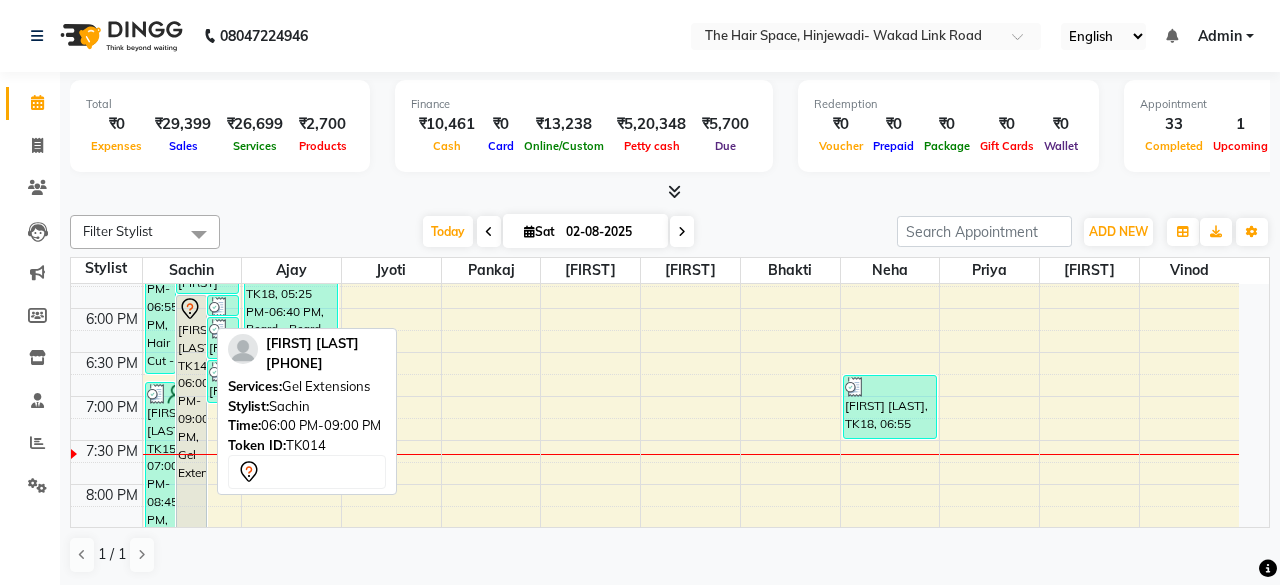 select on "7" 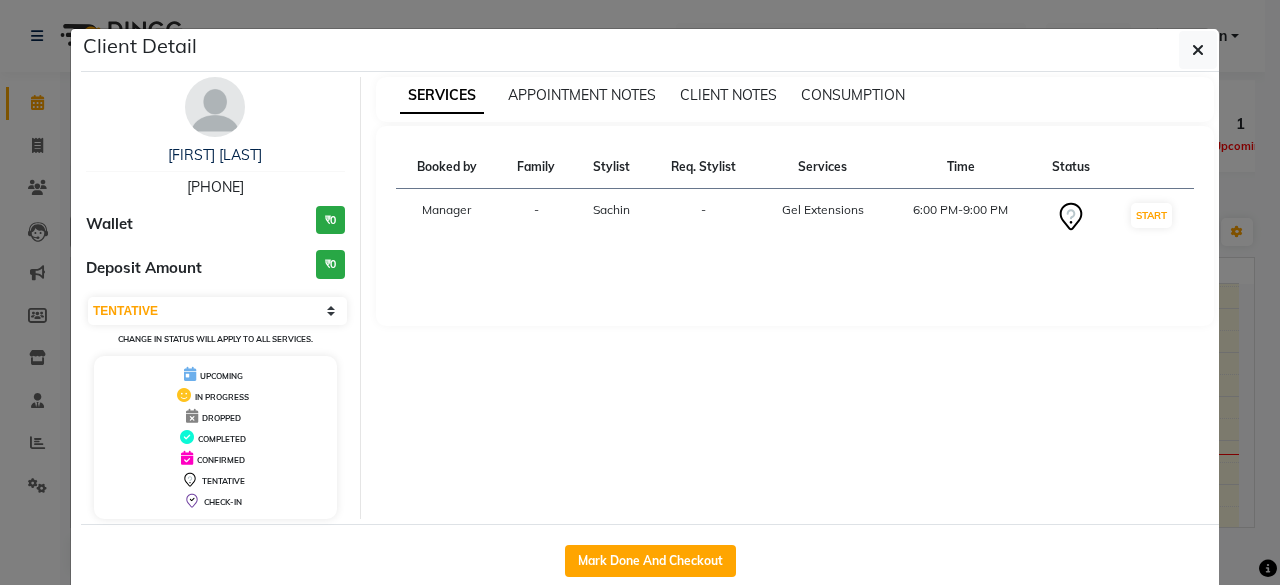 click at bounding box center (215, 107) 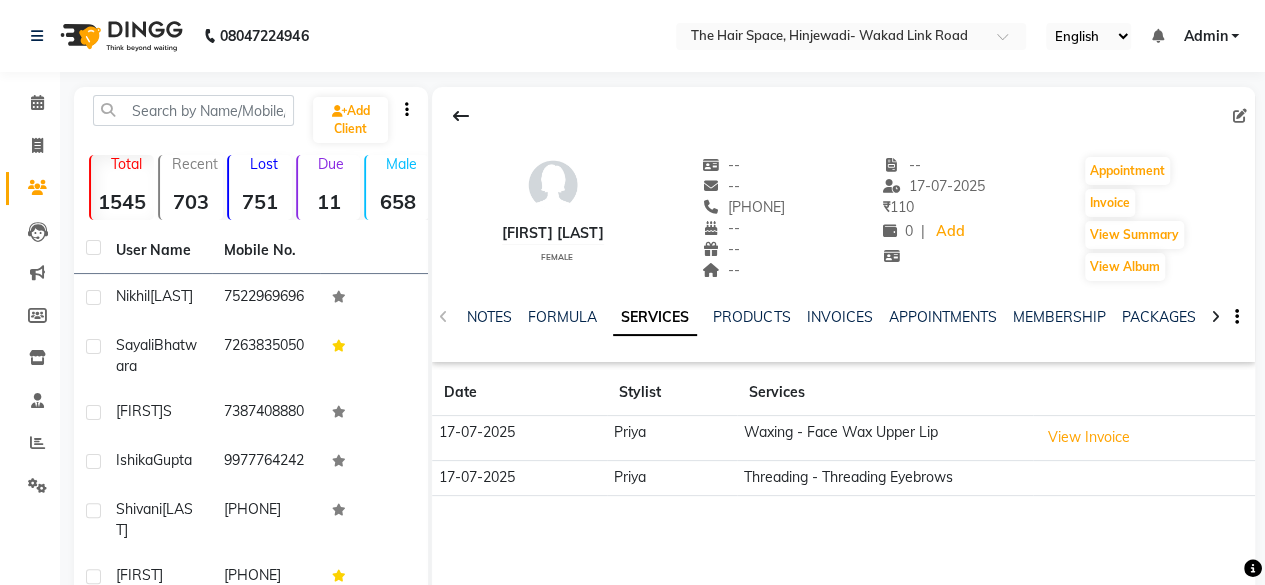 click on "Edit" 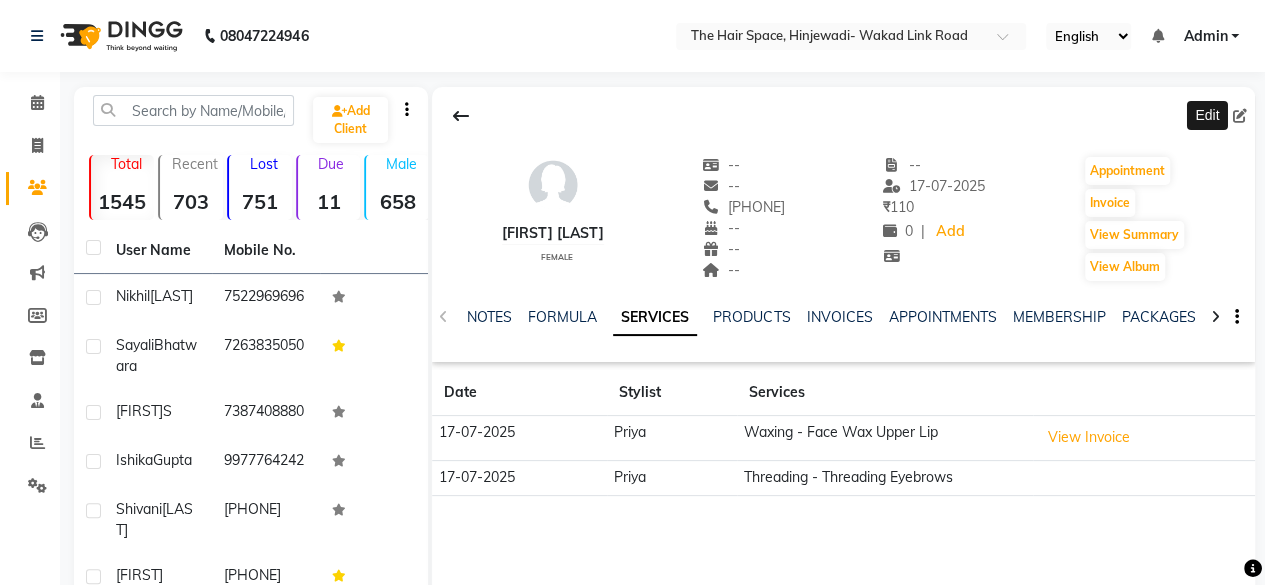 click 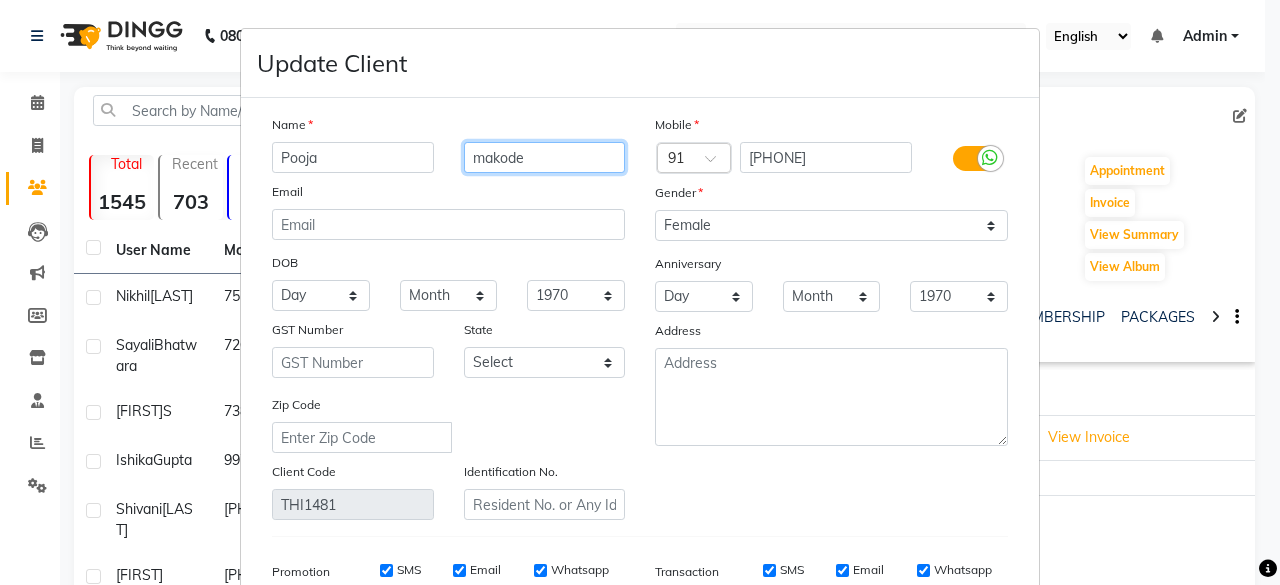 click on "makode" at bounding box center [545, 157] 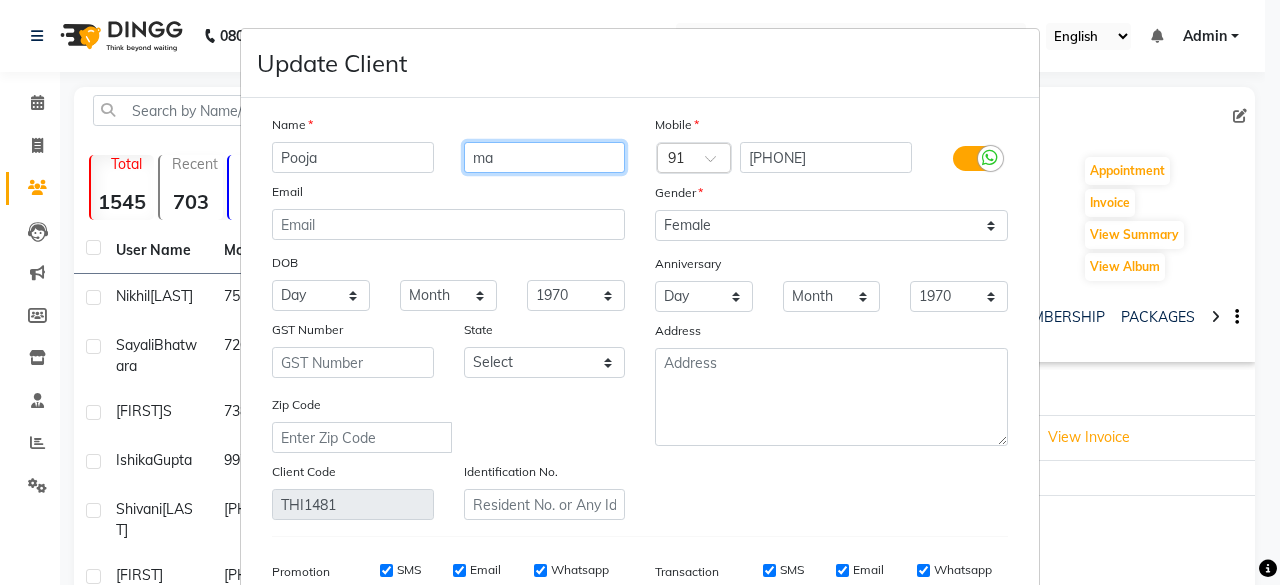 type on "m" 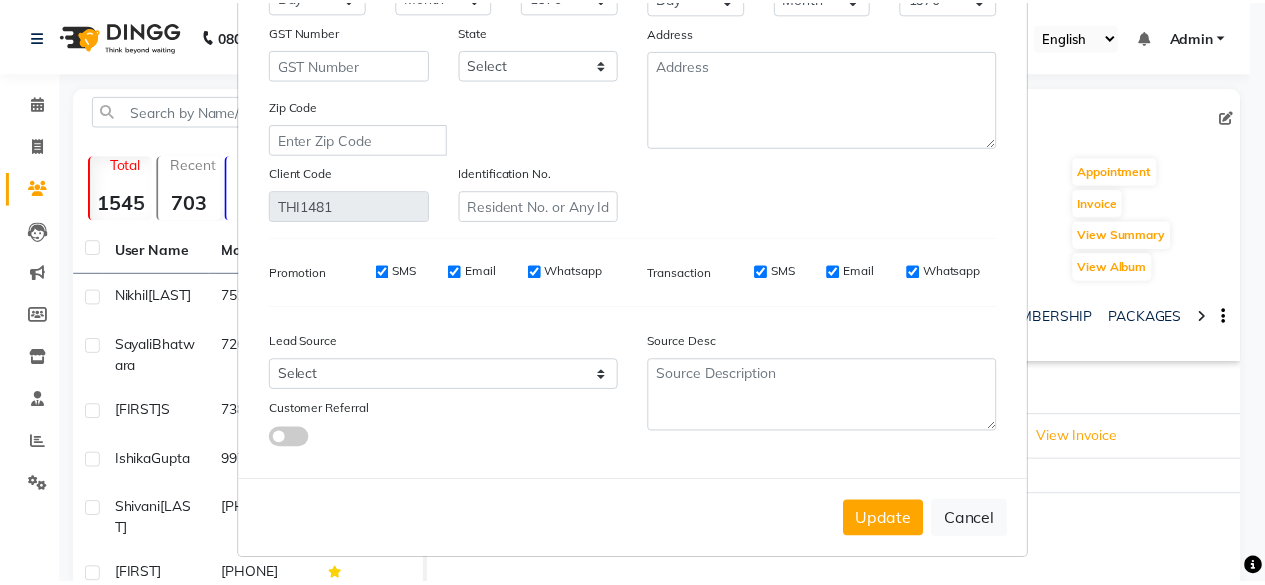 scroll, scrollTop: 299, scrollLeft: 0, axis: vertical 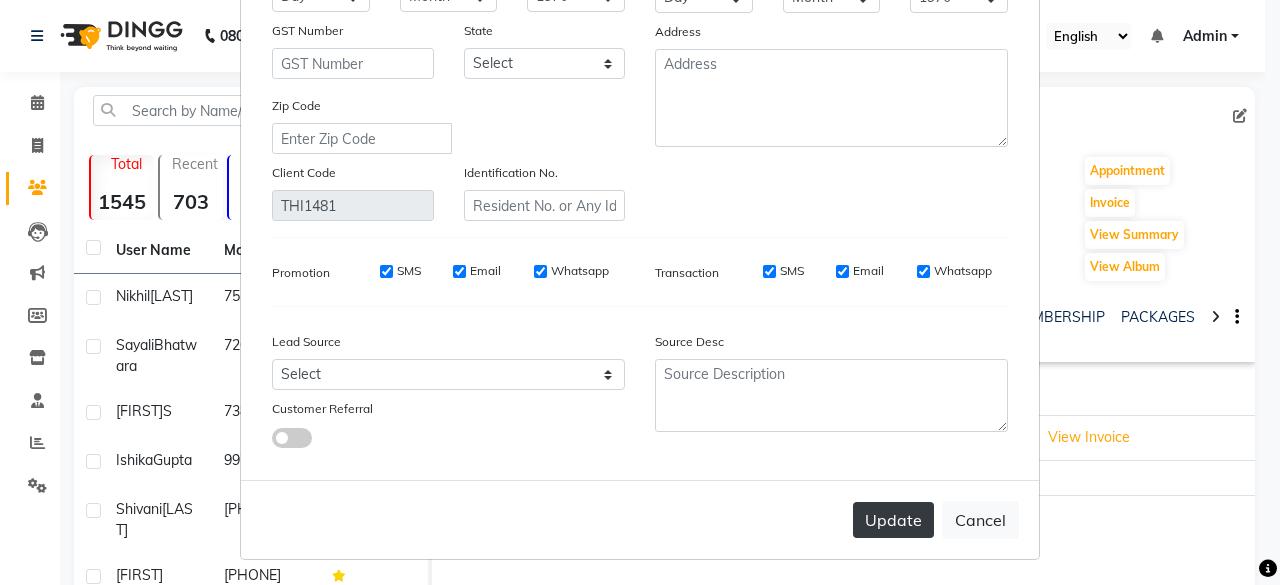 type on "[LAST]" 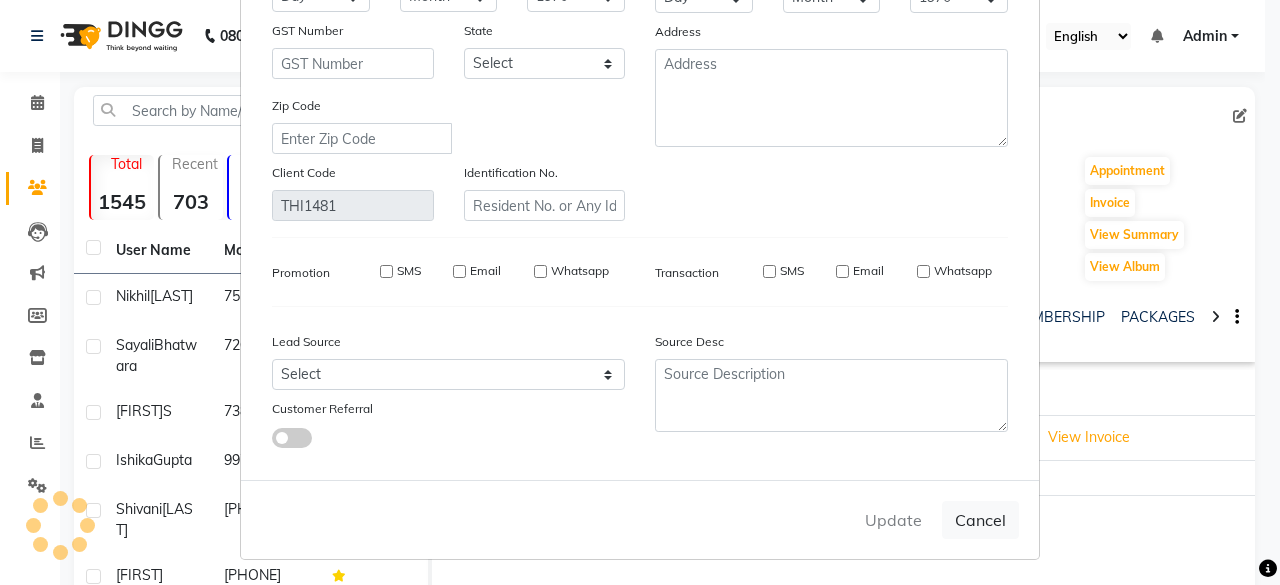 type 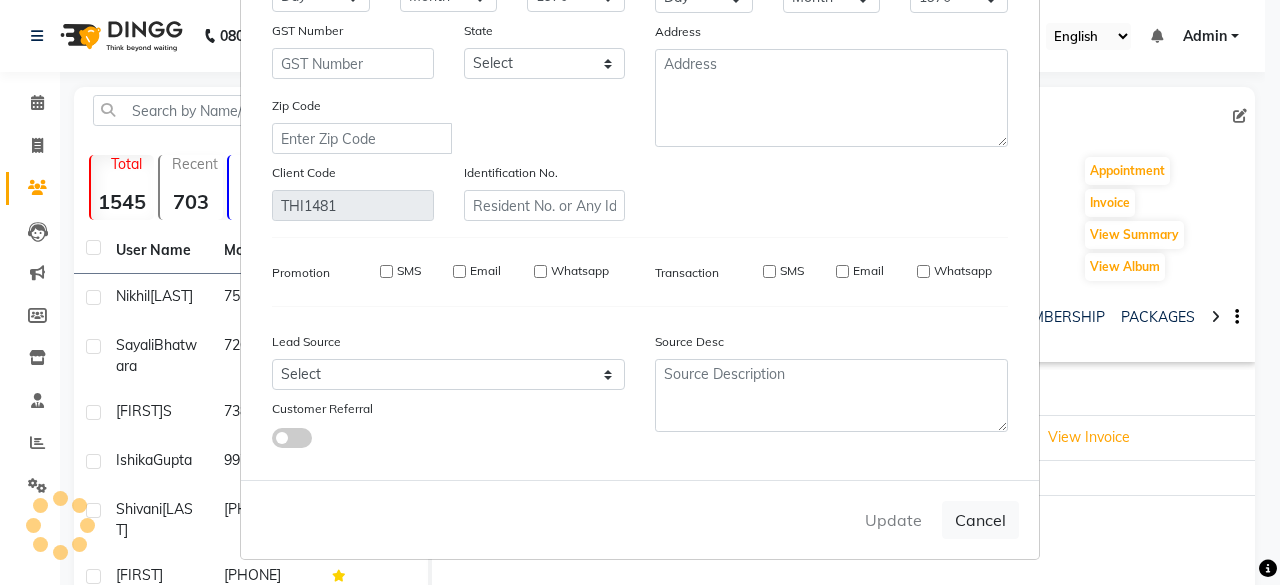 type 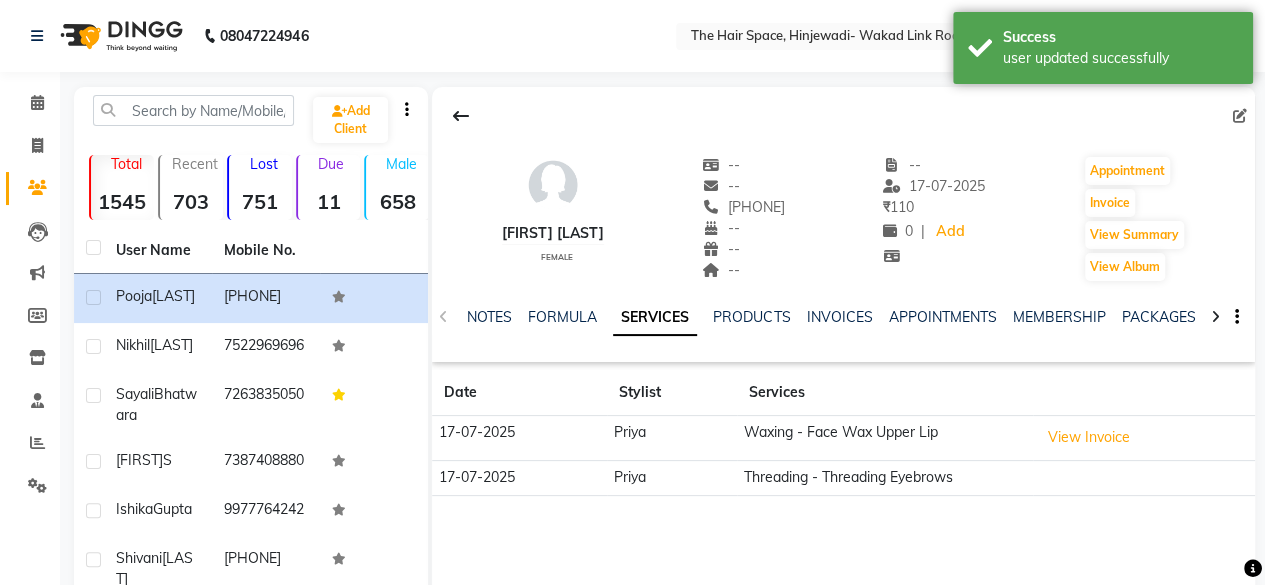 scroll, scrollTop: 0, scrollLeft: 0, axis: both 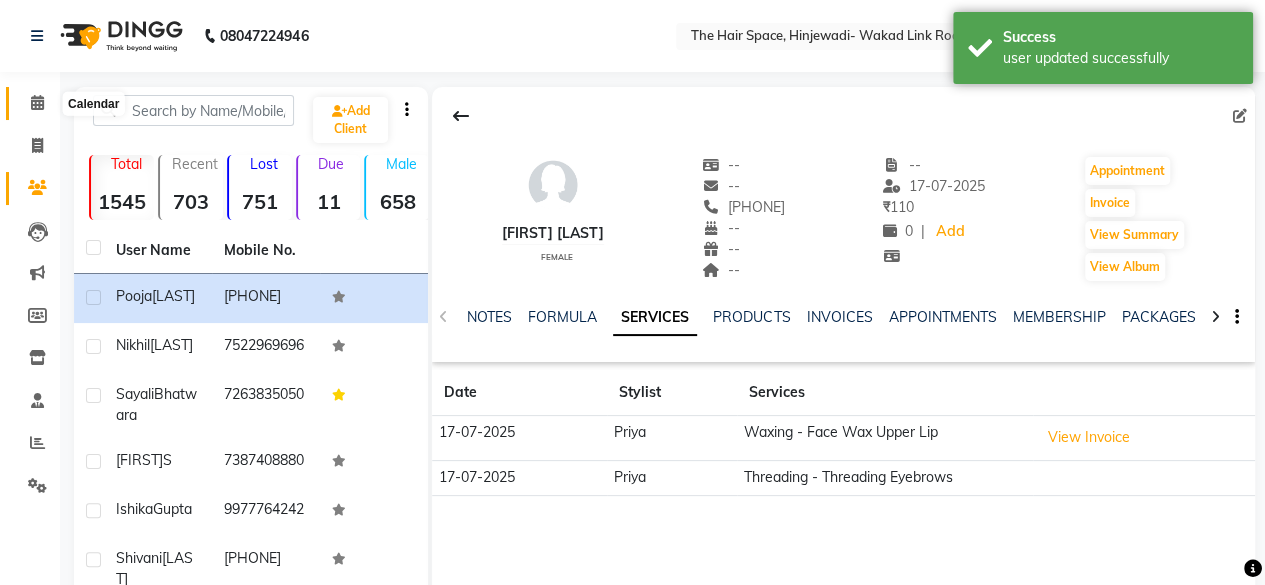 click 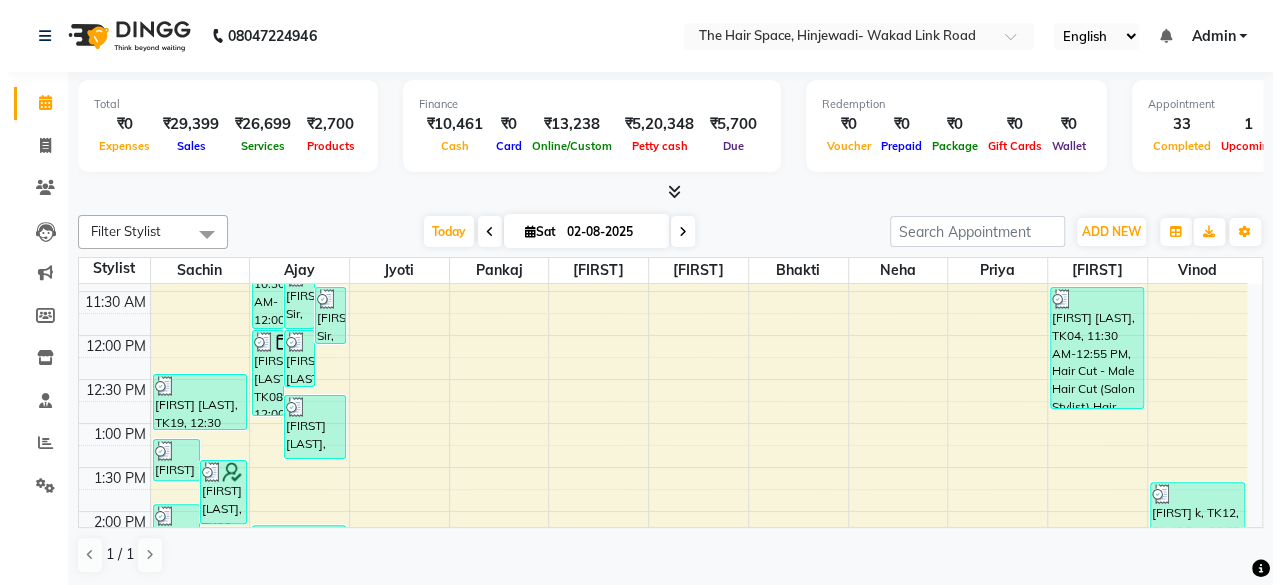 scroll, scrollTop: 0, scrollLeft: 0, axis: both 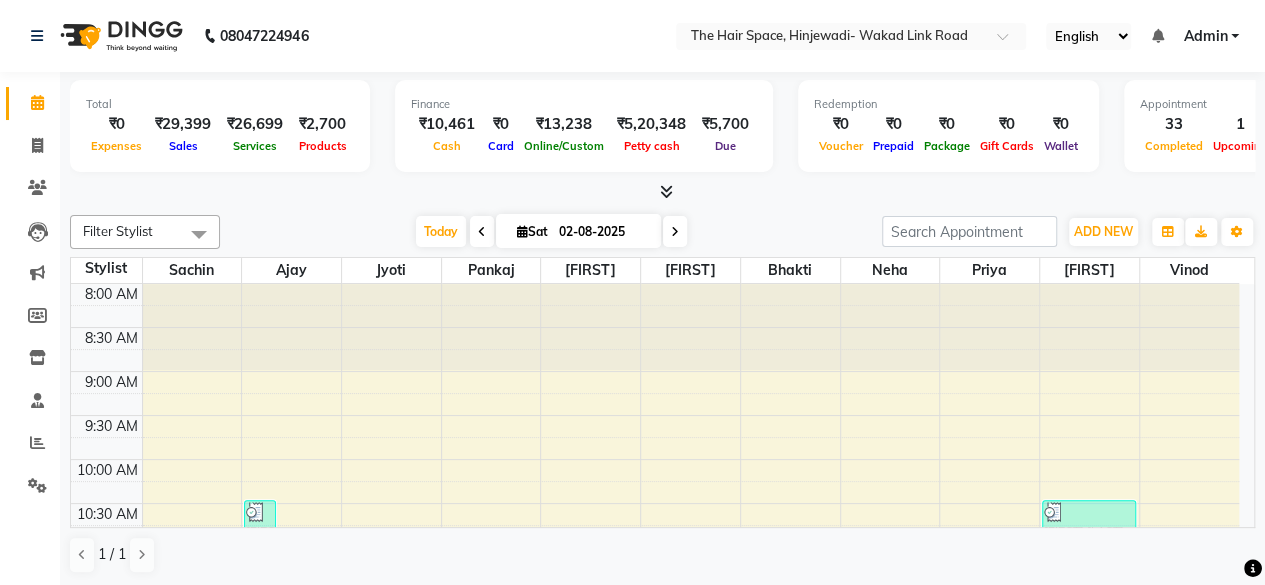 click on "Admin" at bounding box center (1205, 36) 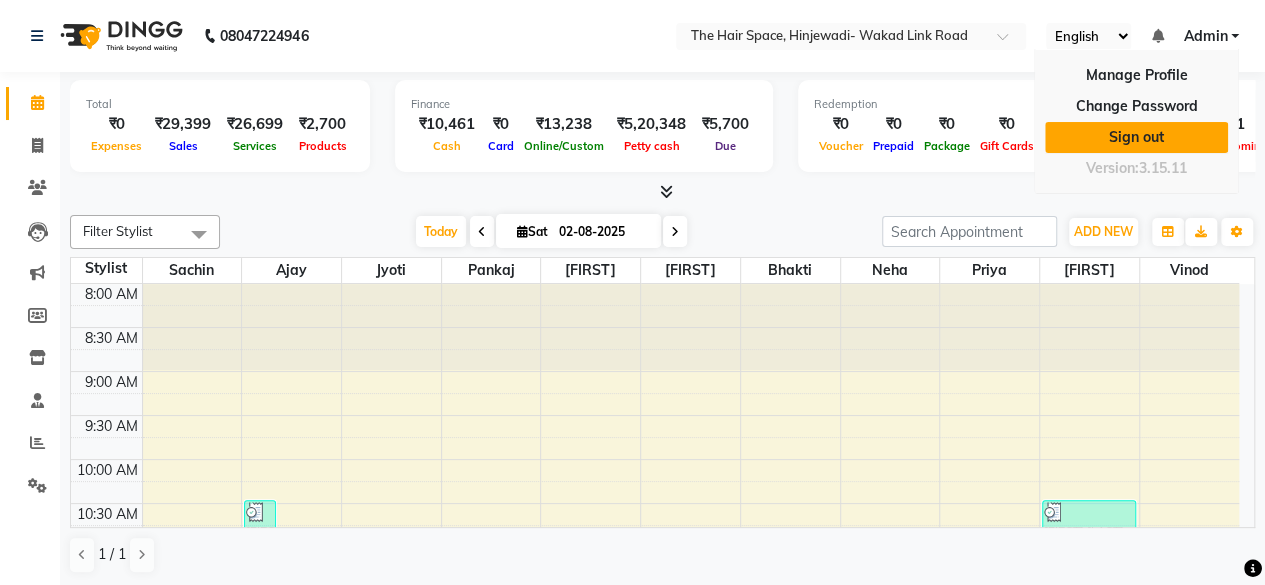 click on "Sign out" at bounding box center [1136, 137] 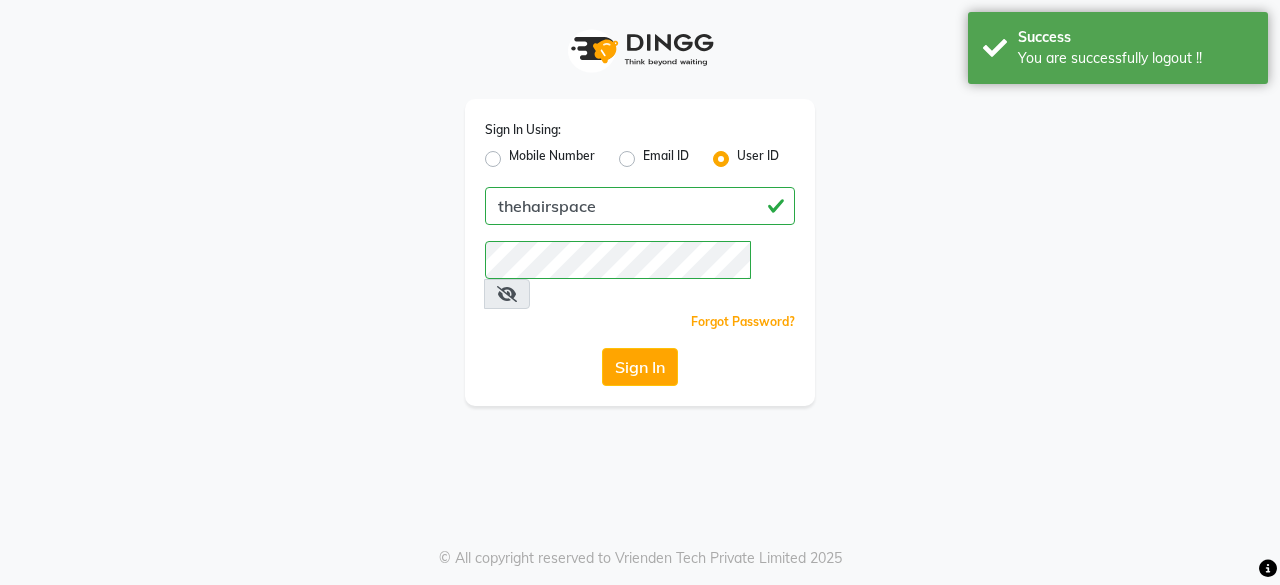 click on "Mobile Number" 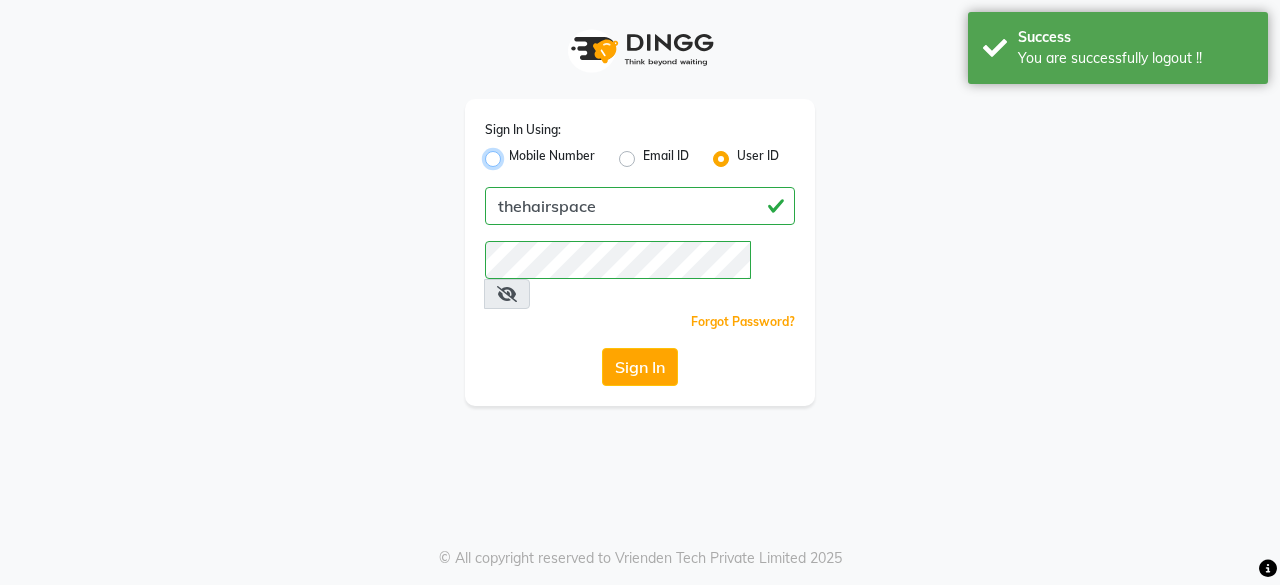 click on "Mobile Number" at bounding box center [515, 153] 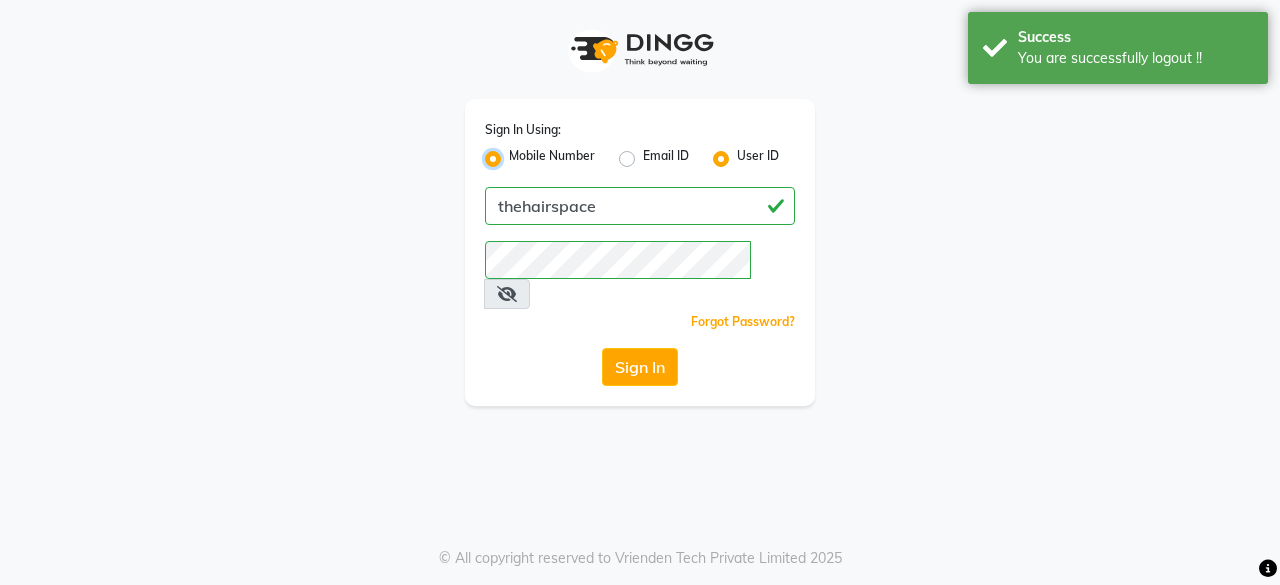 radio on "false" 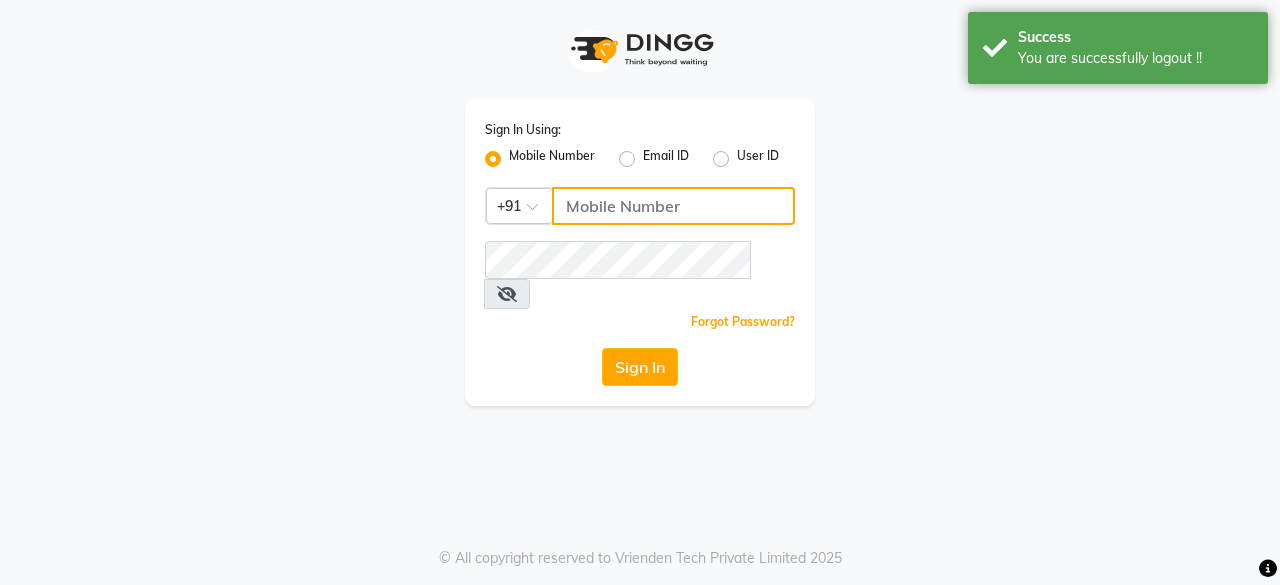 click 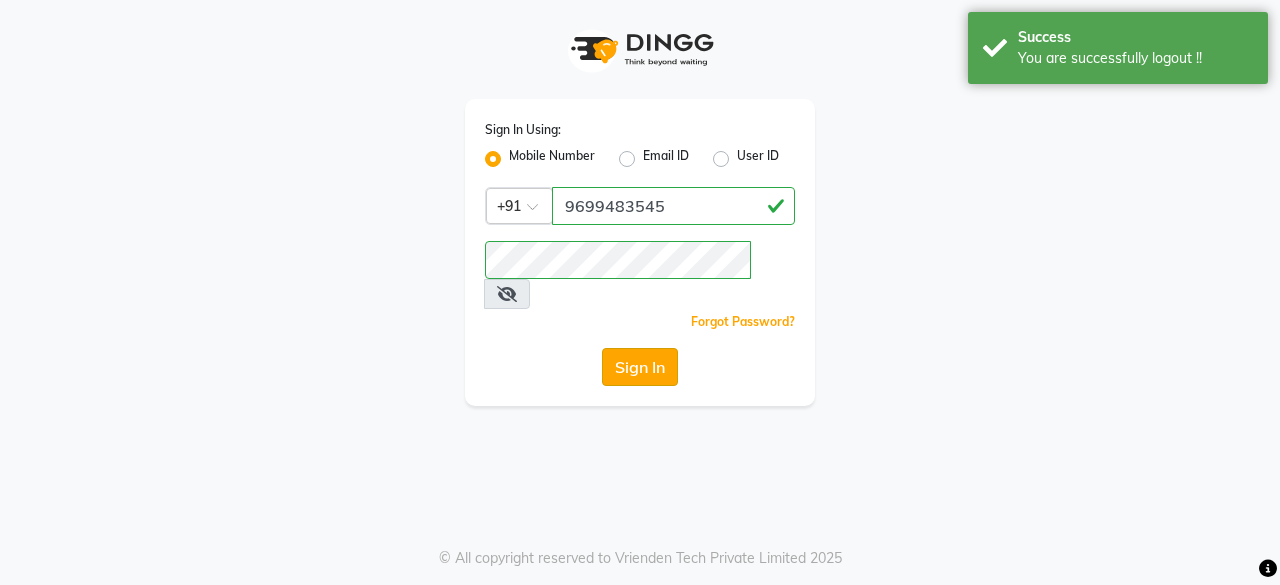 click on "Sign In" 